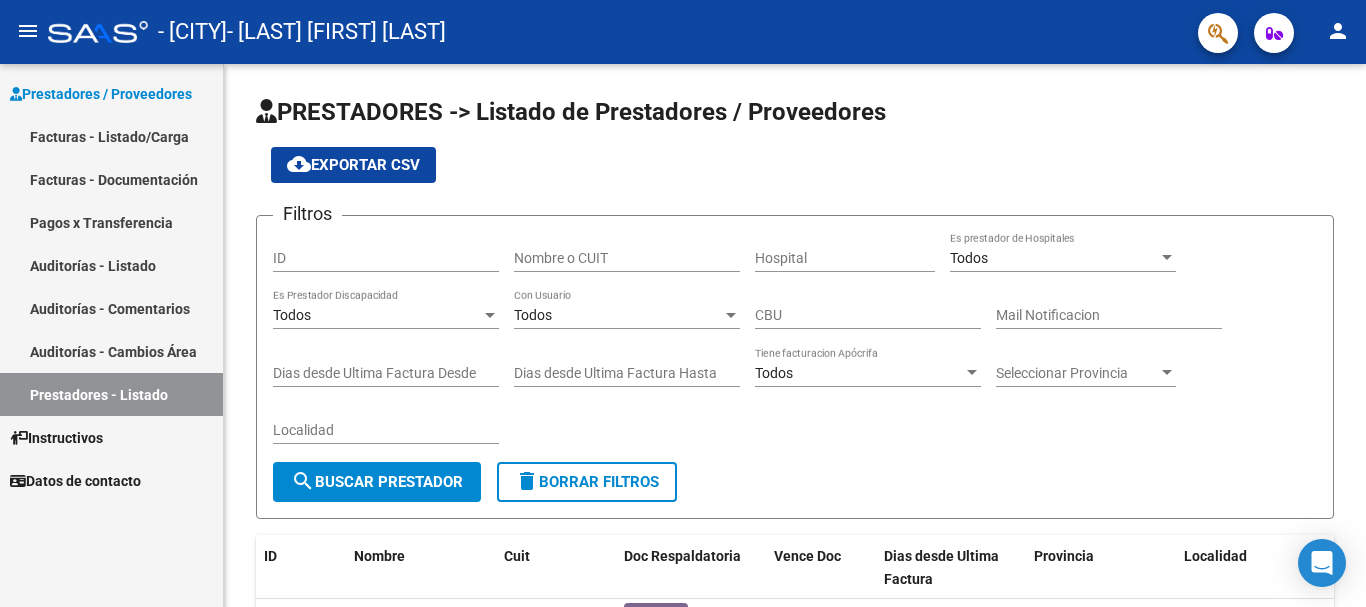 scroll, scrollTop: 0, scrollLeft: 0, axis: both 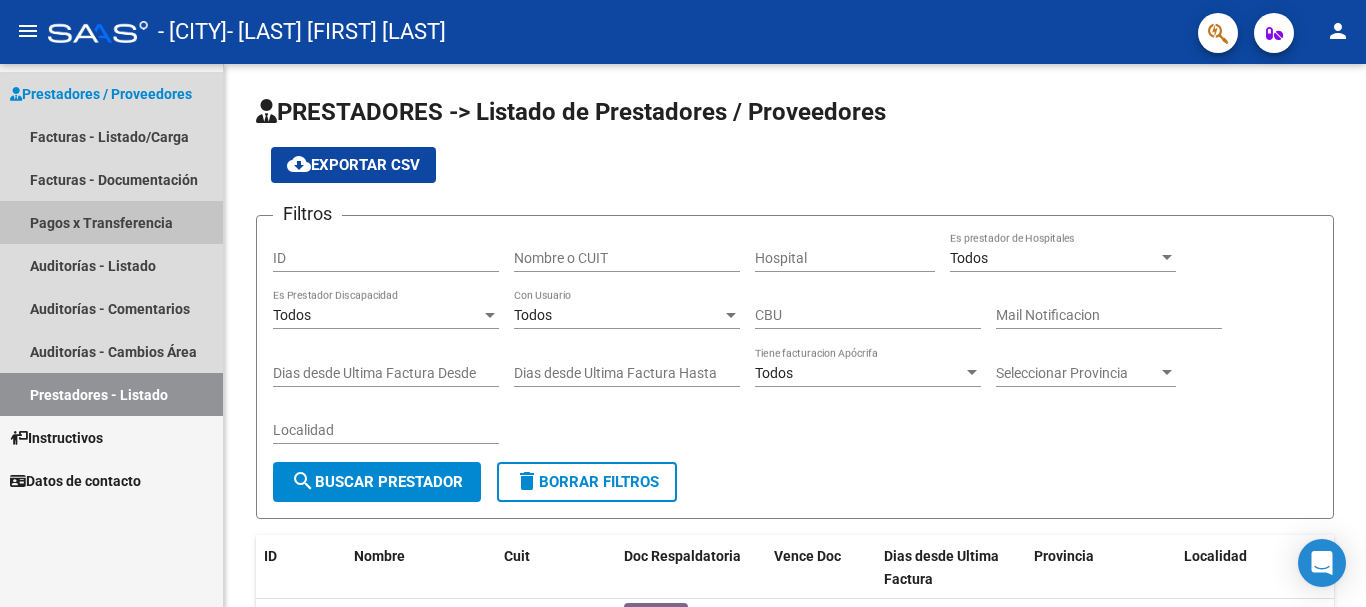 click on "Pagos x Transferencia" at bounding box center (111, 222) 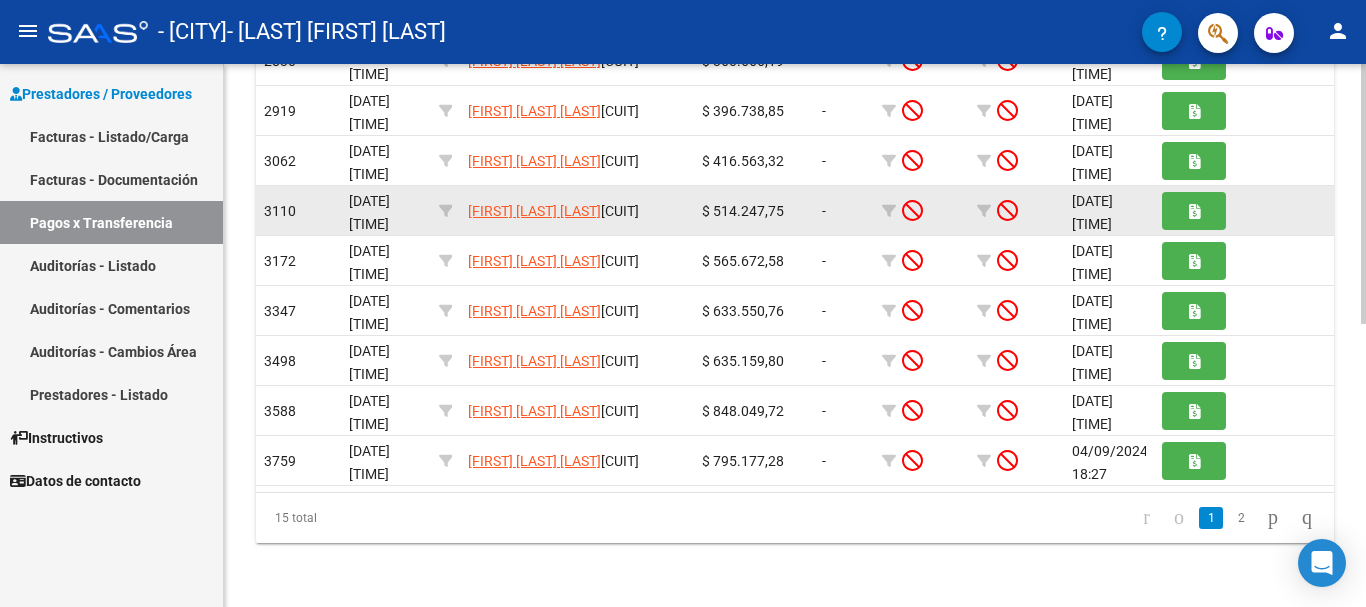 scroll, scrollTop: 0, scrollLeft: 0, axis: both 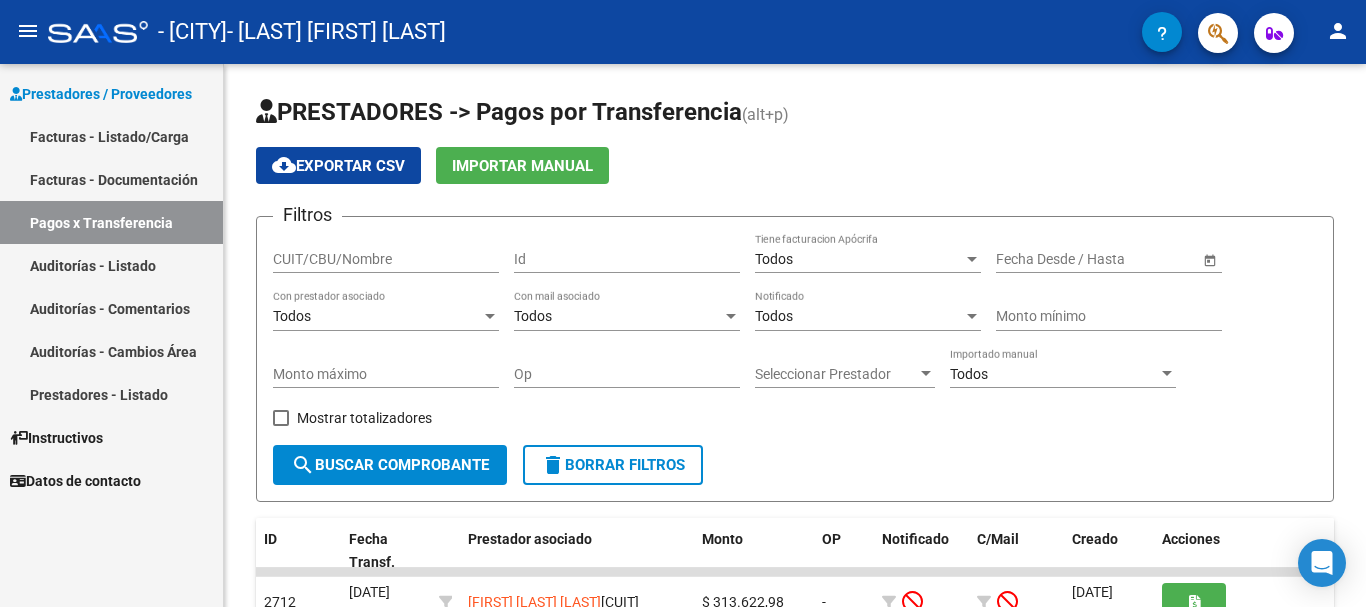 click on "Facturas - Documentación" at bounding box center [111, 179] 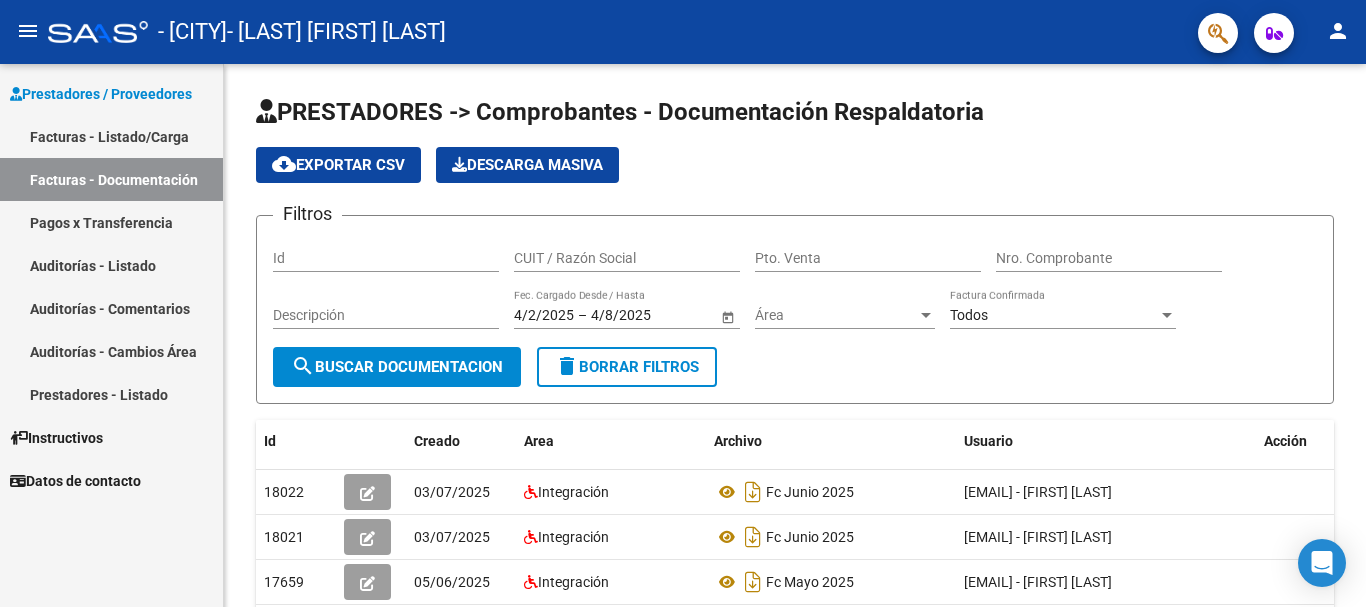 click on "Facturas - Listado/Carga" at bounding box center [111, 136] 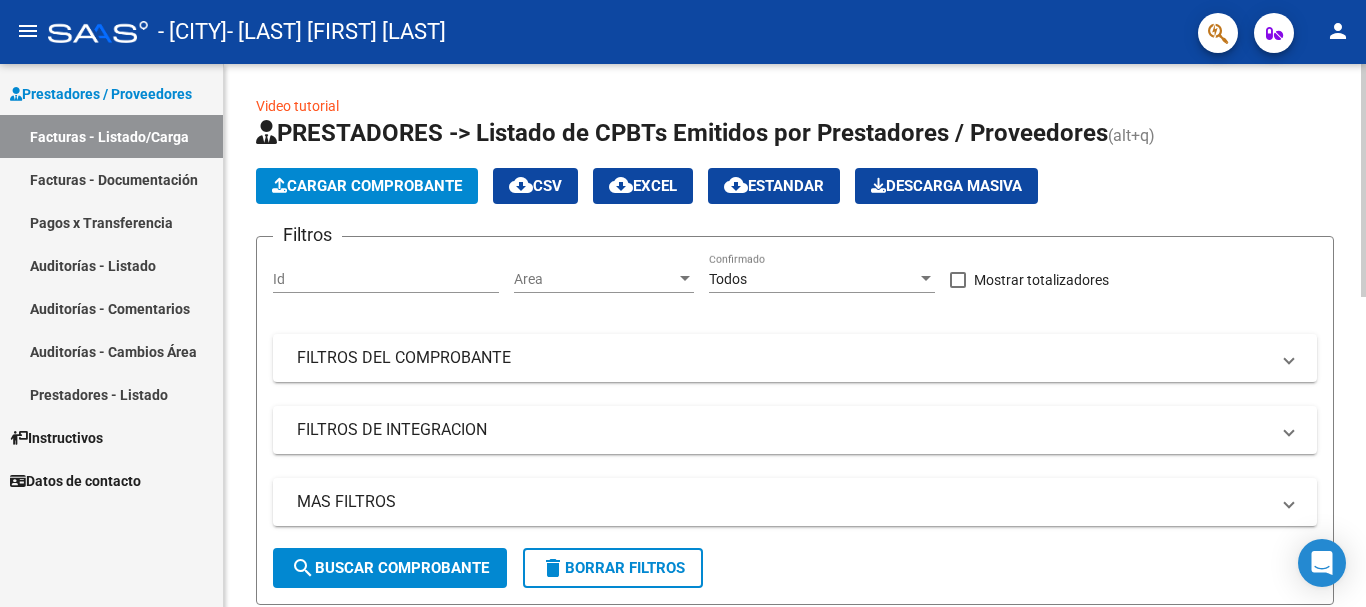 scroll, scrollTop: 0, scrollLeft: 0, axis: both 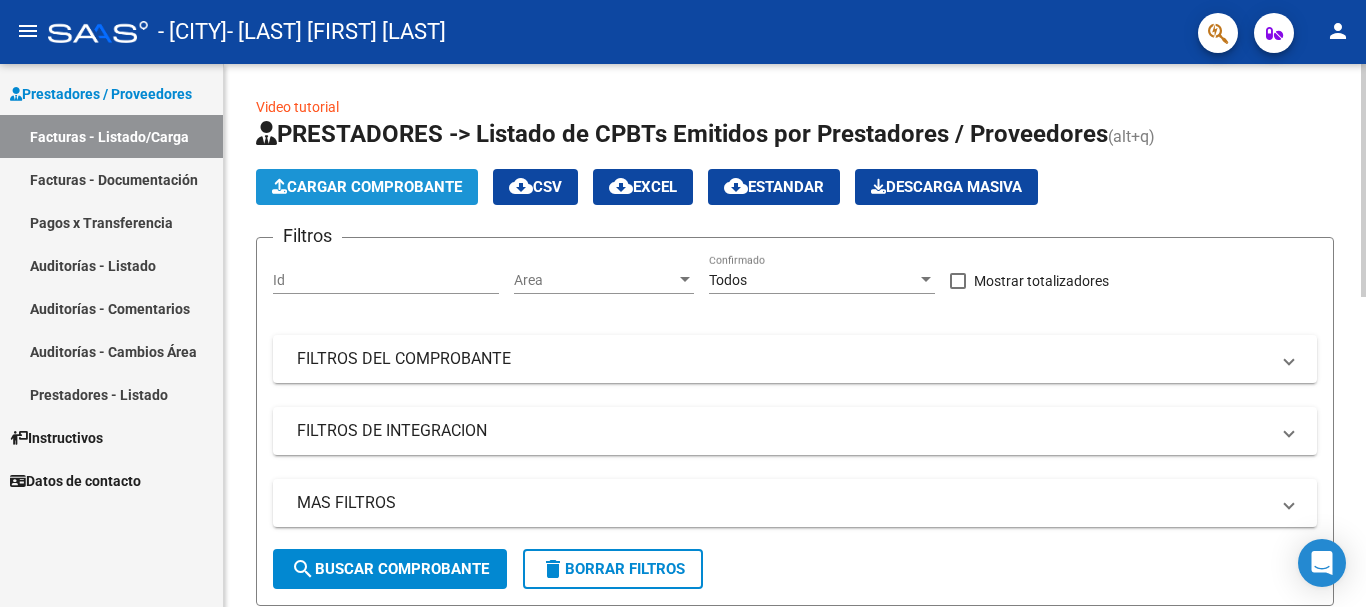 click on "Cargar Comprobante" 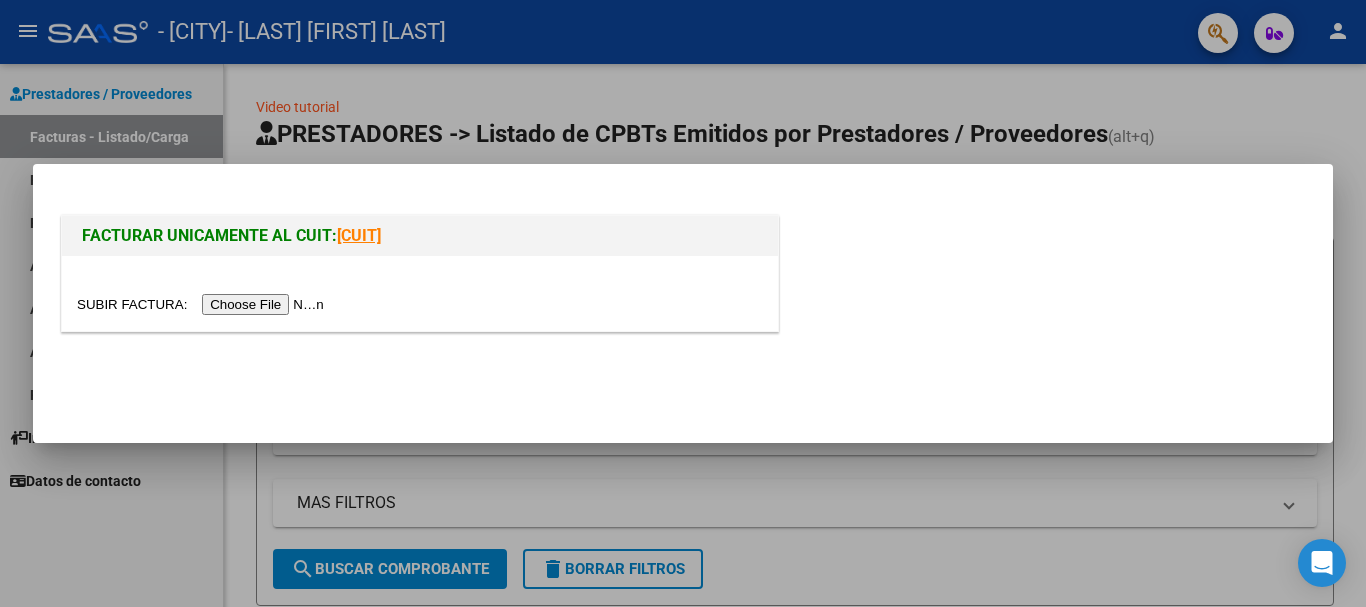 click at bounding box center (203, 304) 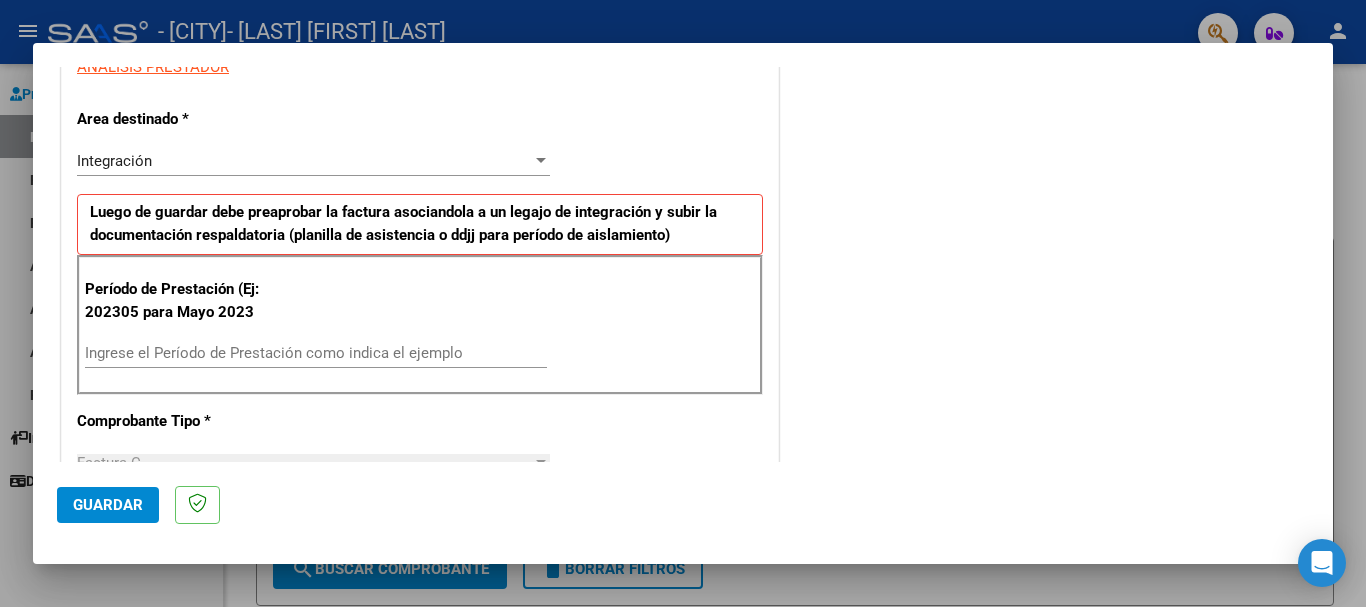 scroll, scrollTop: 500, scrollLeft: 0, axis: vertical 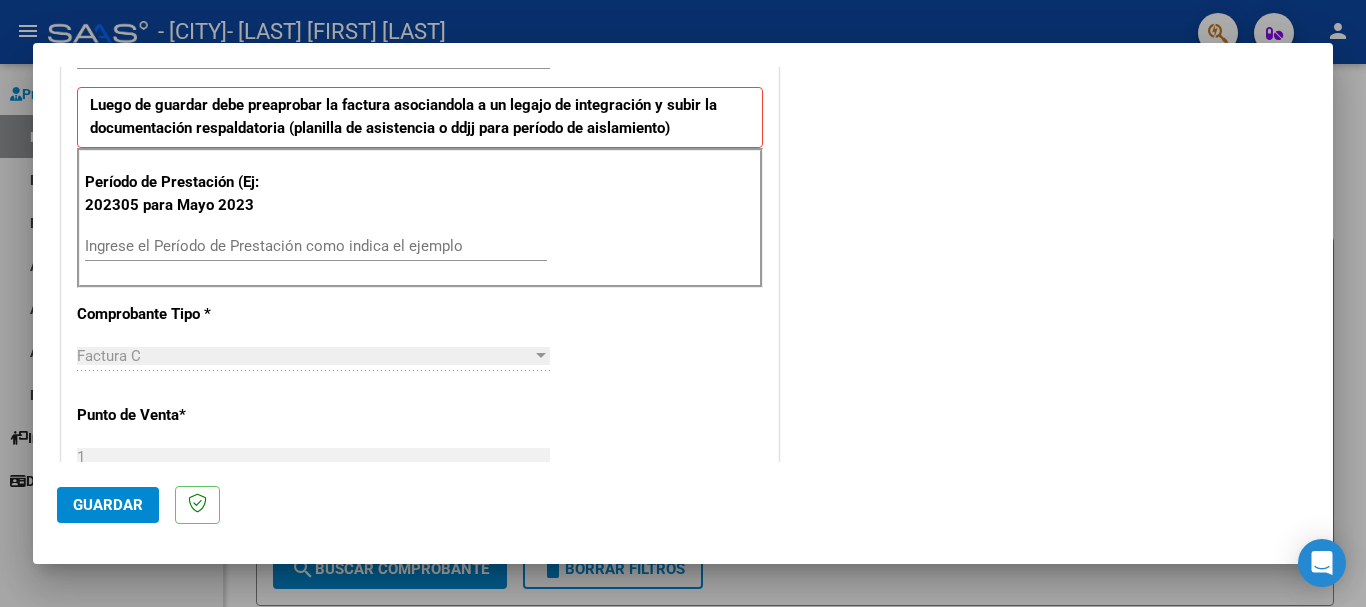 click on "Ingrese el Período de Prestación como indica el ejemplo" at bounding box center [316, 246] 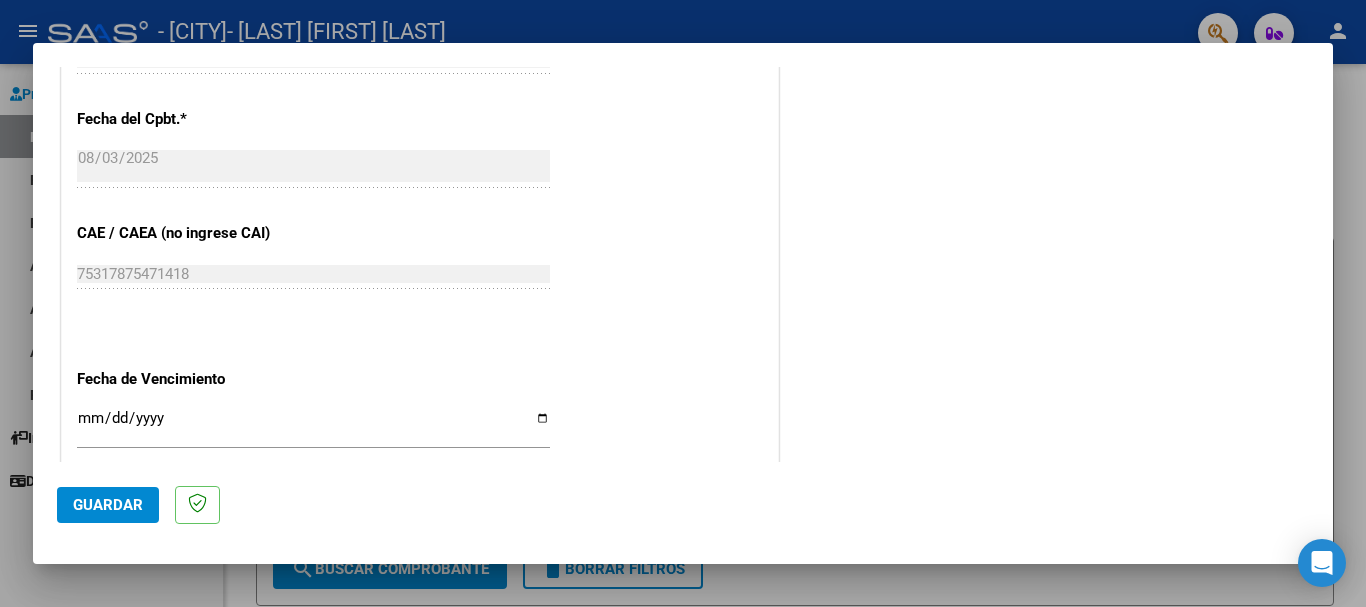 scroll, scrollTop: 1200, scrollLeft: 0, axis: vertical 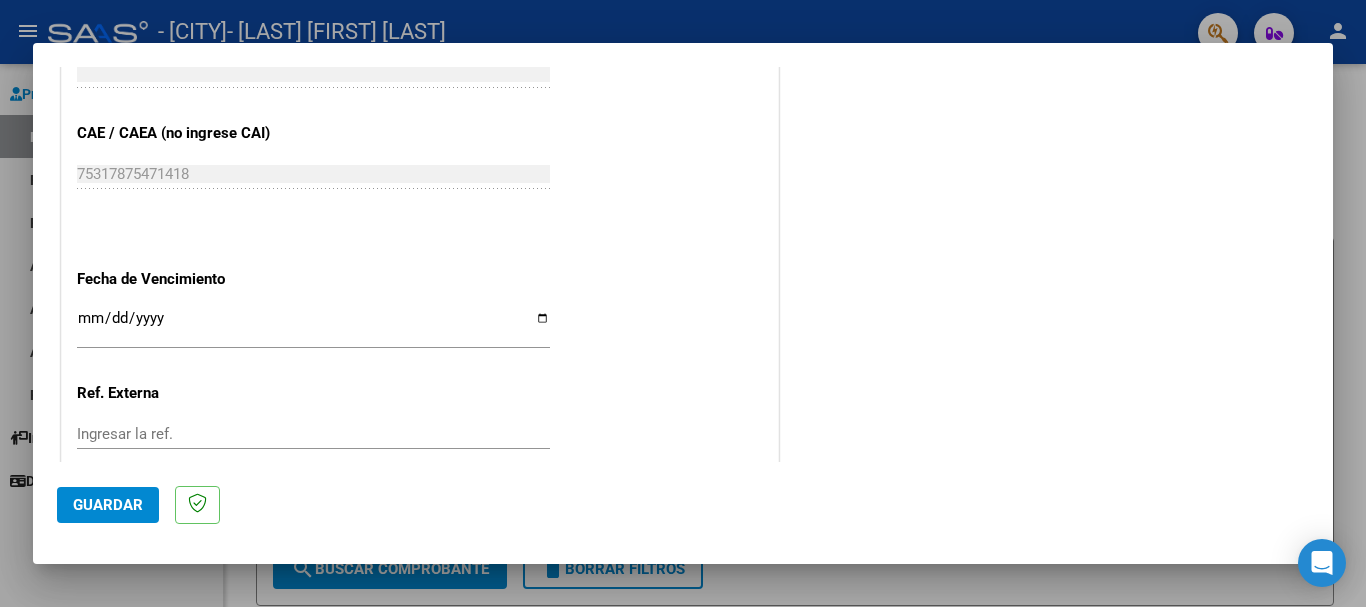 type on "202507" 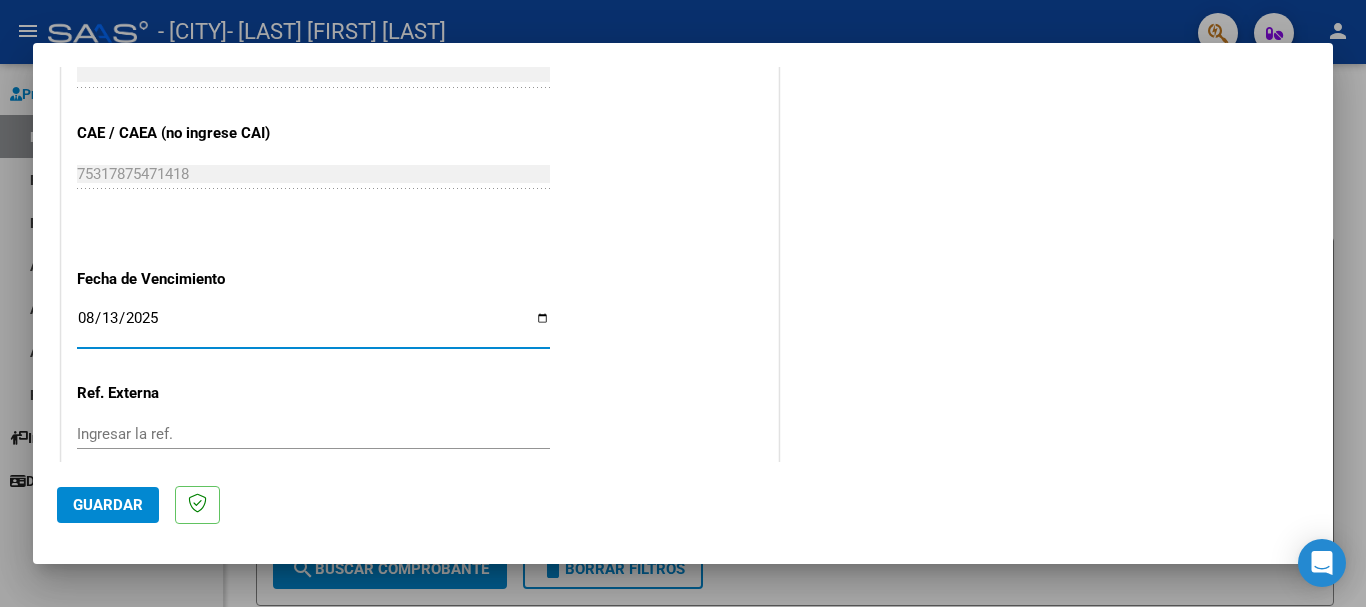 type on "2025-08-13" 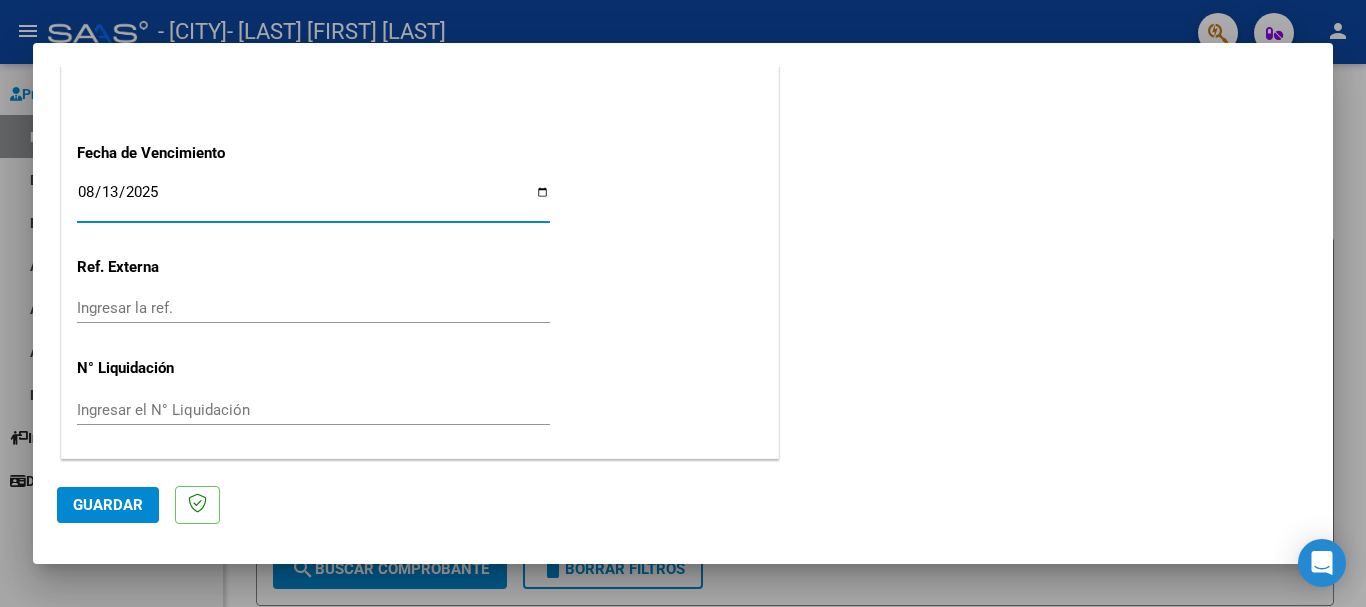 scroll, scrollTop: 1327, scrollLeft: 0, axis: vertical 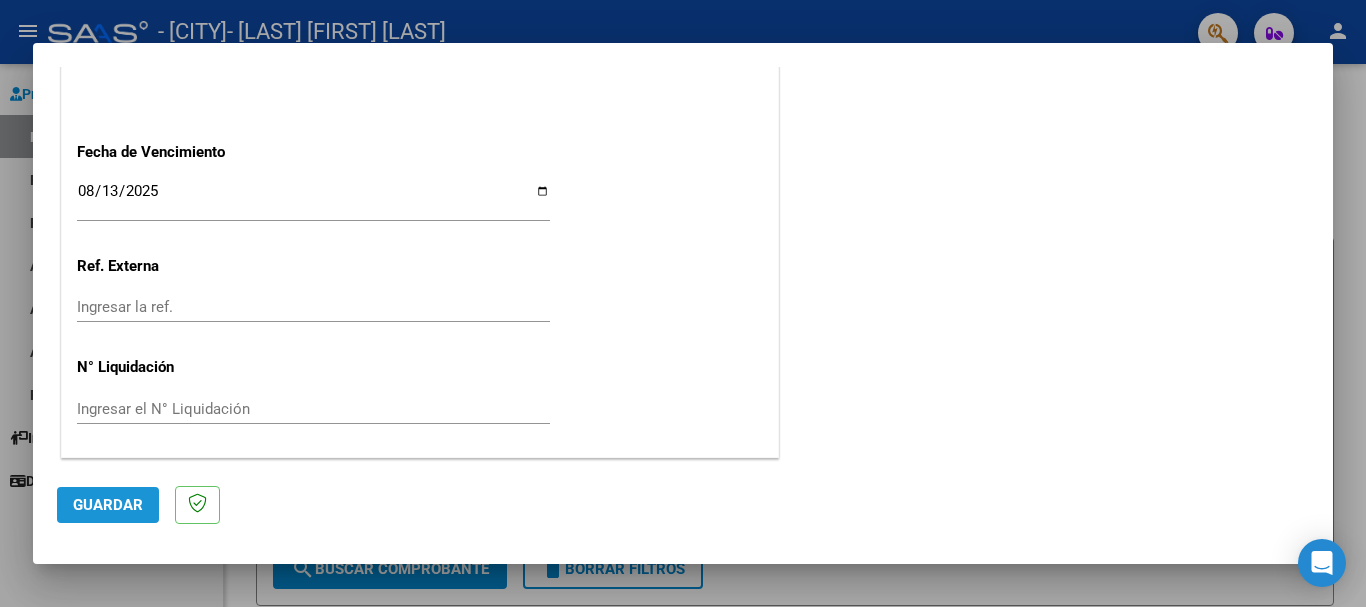 click on "Guardar" 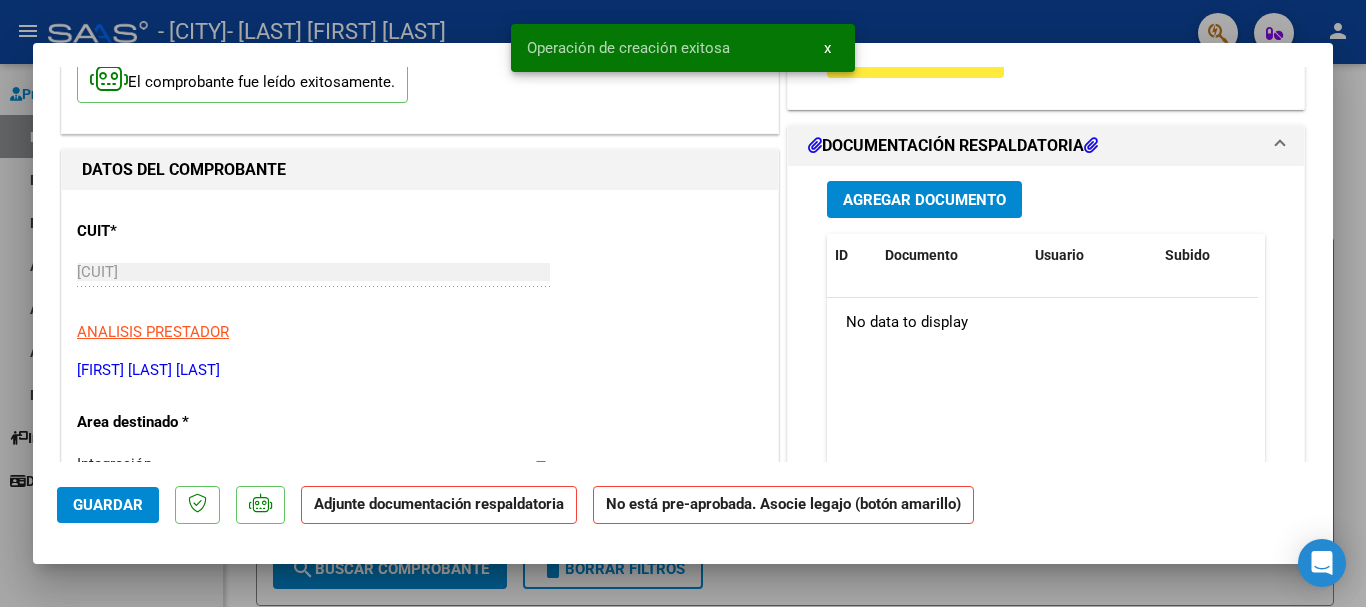 scroll, scrollTop: 0, scrollLeft: 0, axis: both 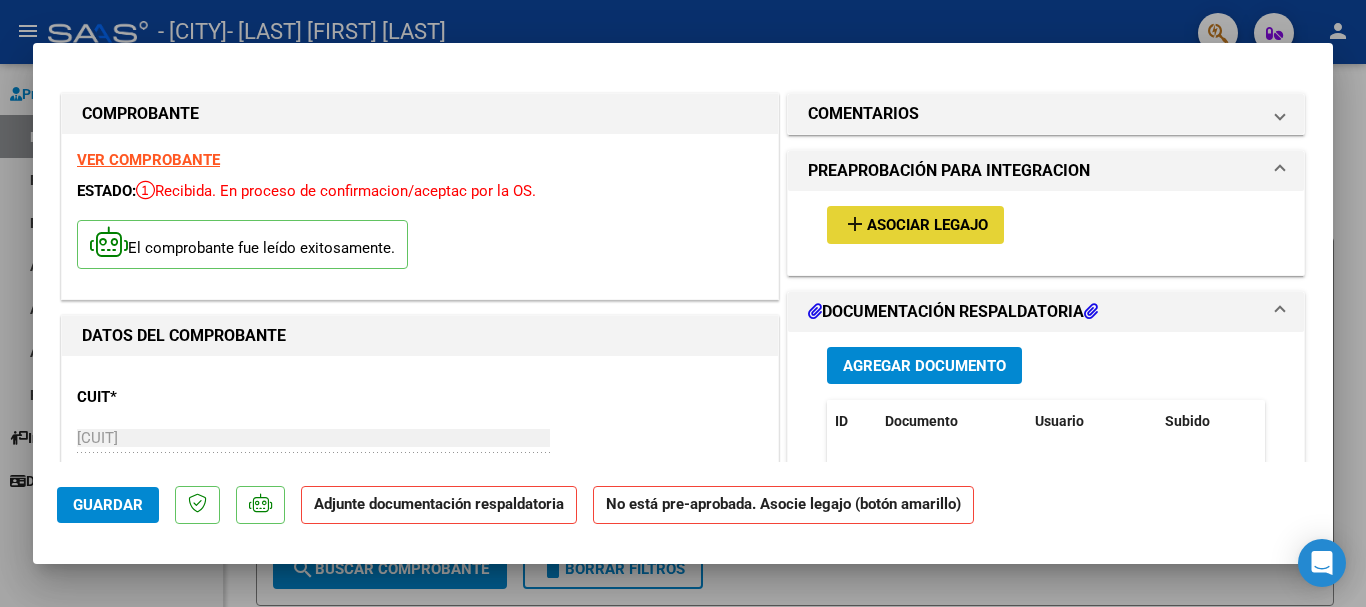 click on "Asociar Legajo" at bounding box center (927, 226) 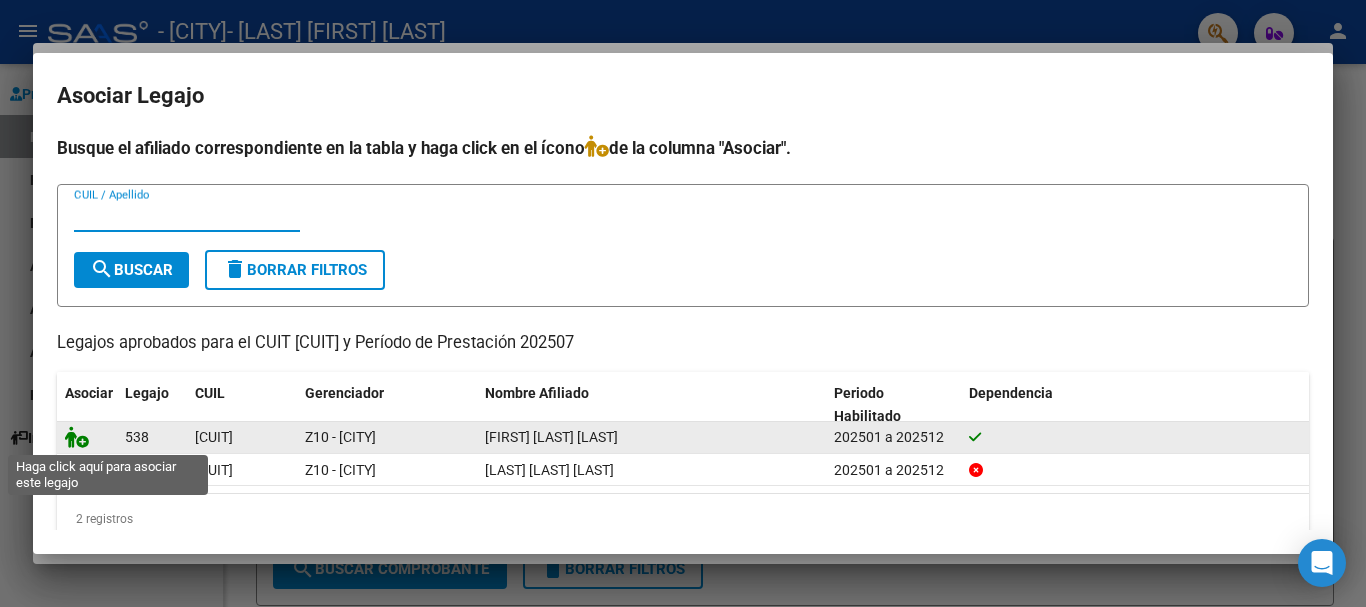 click 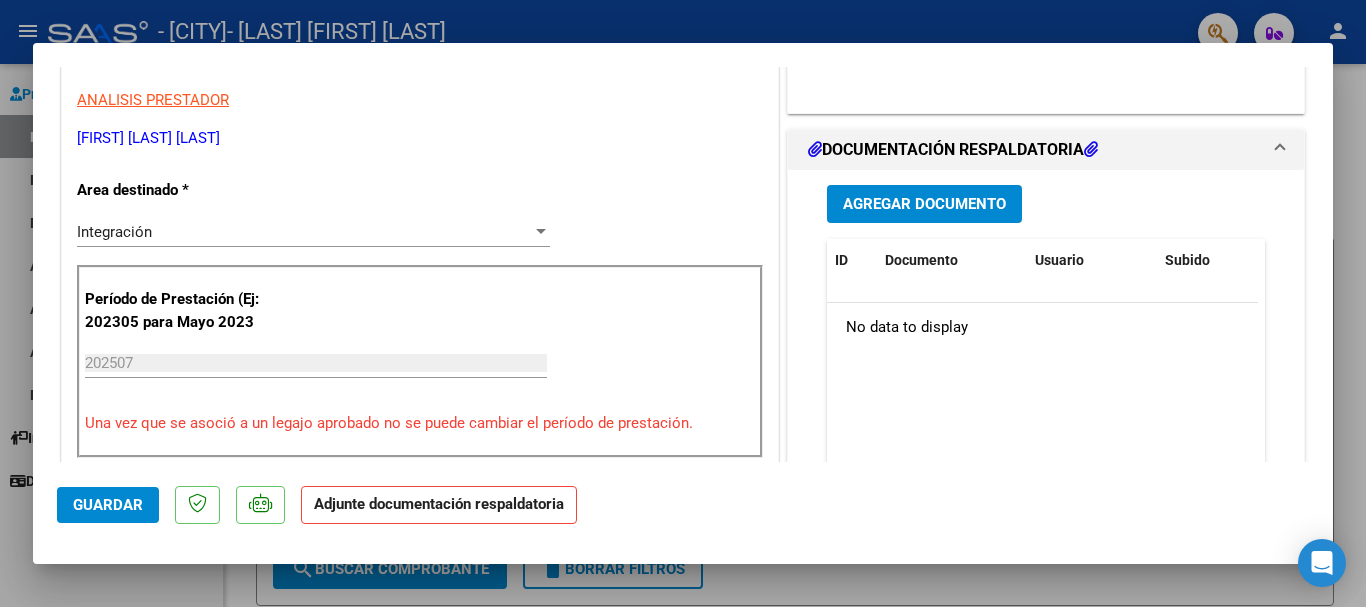 scroll, scrollTop: 400, scrollLeft: 0, axis: vertical 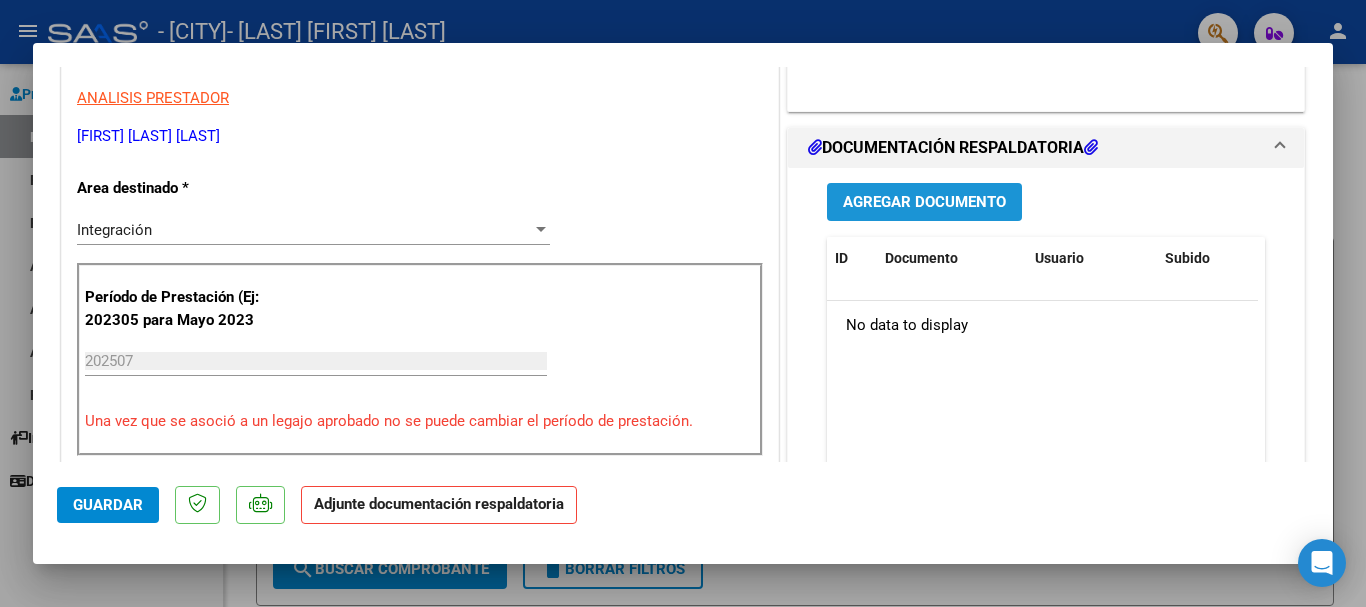 click on "Agregar Documento" at bounding box center (924, 203) 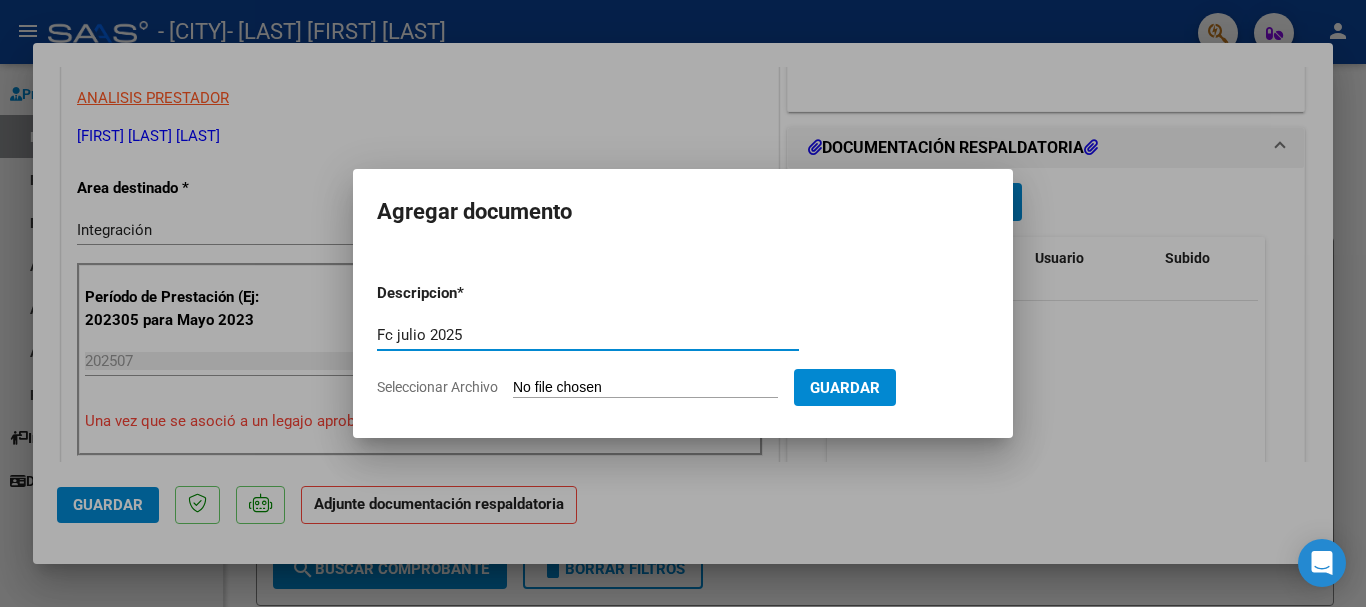 type on "Fc julio 2025" 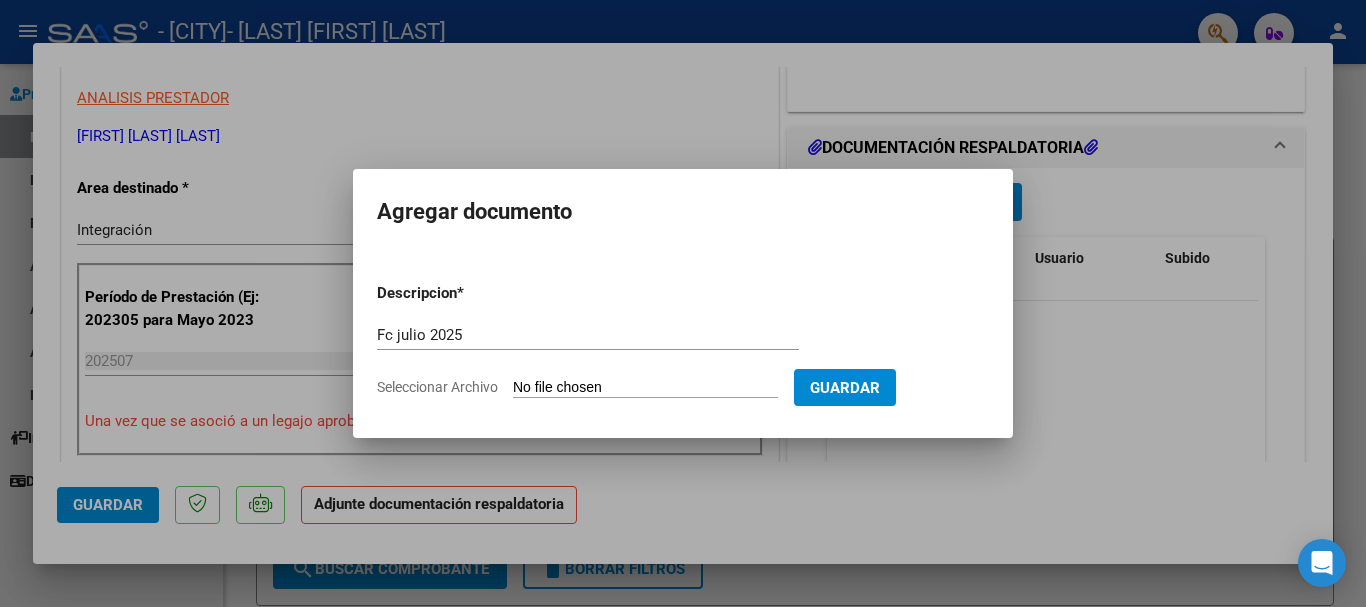 type on "C:\fakepath\Fc julio 2025 [FIRST] [LAST].pdf" 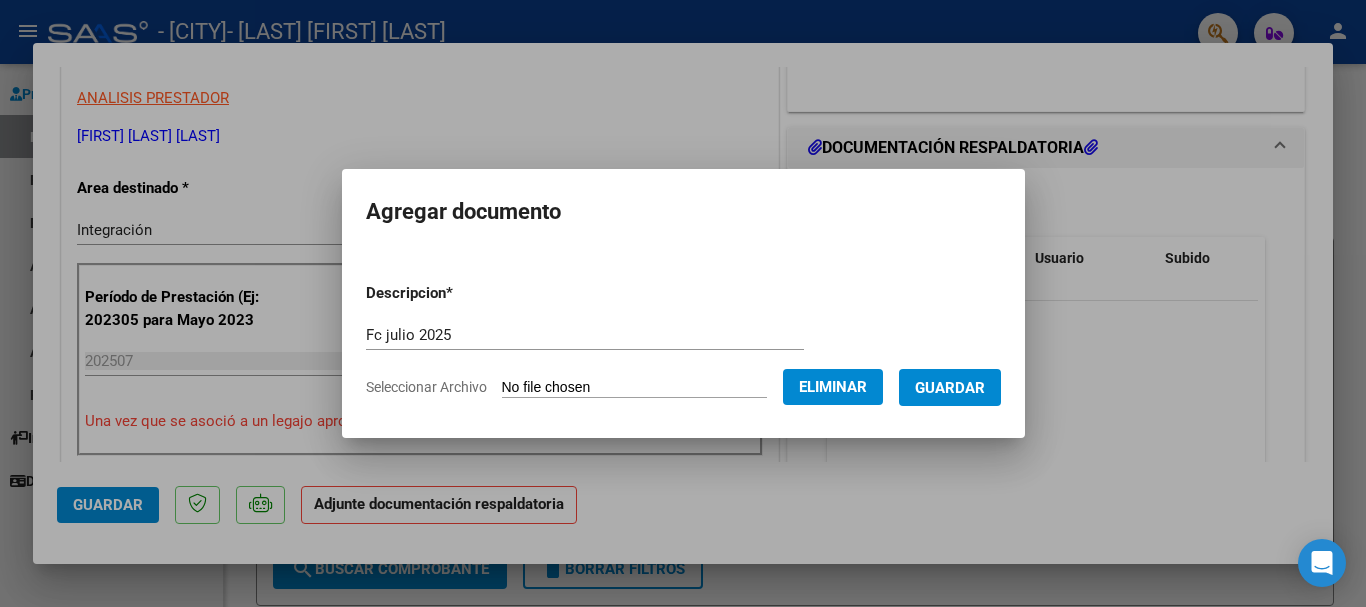 click on "Guardar" at bounding box center [950, 388] 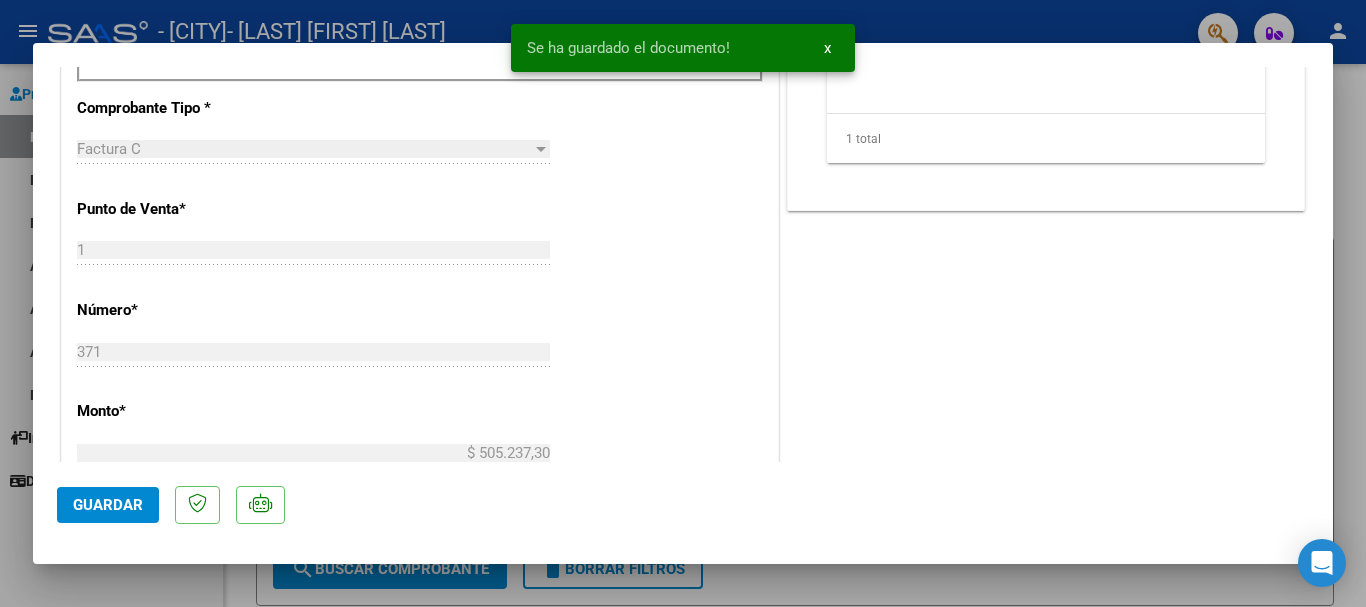 scroll, scrollTop: 1200, scrollLeft: 0, axis: vertical 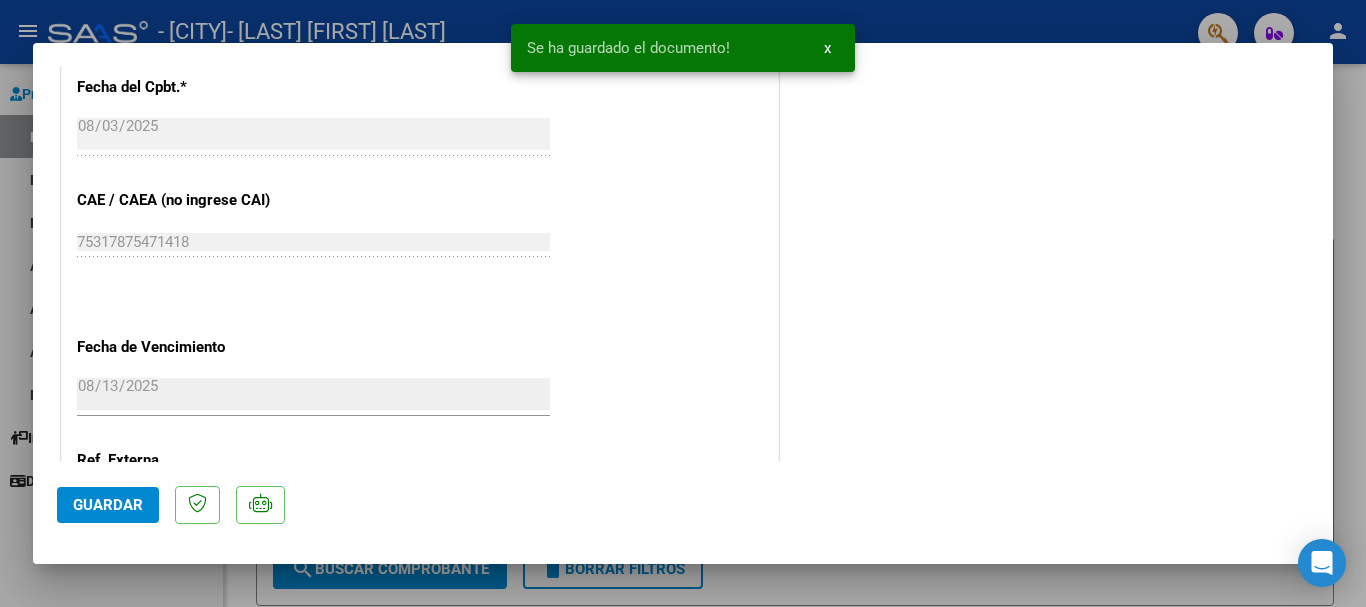 click on "Guardar" 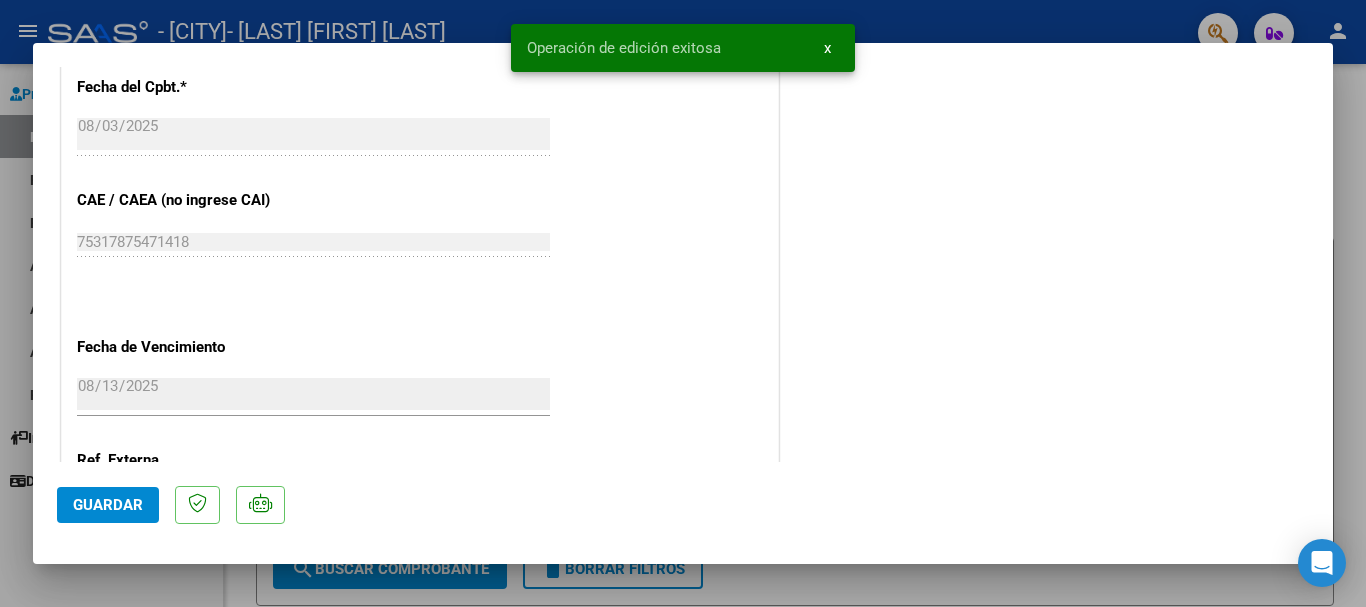 click at bounding box center (683, 303) 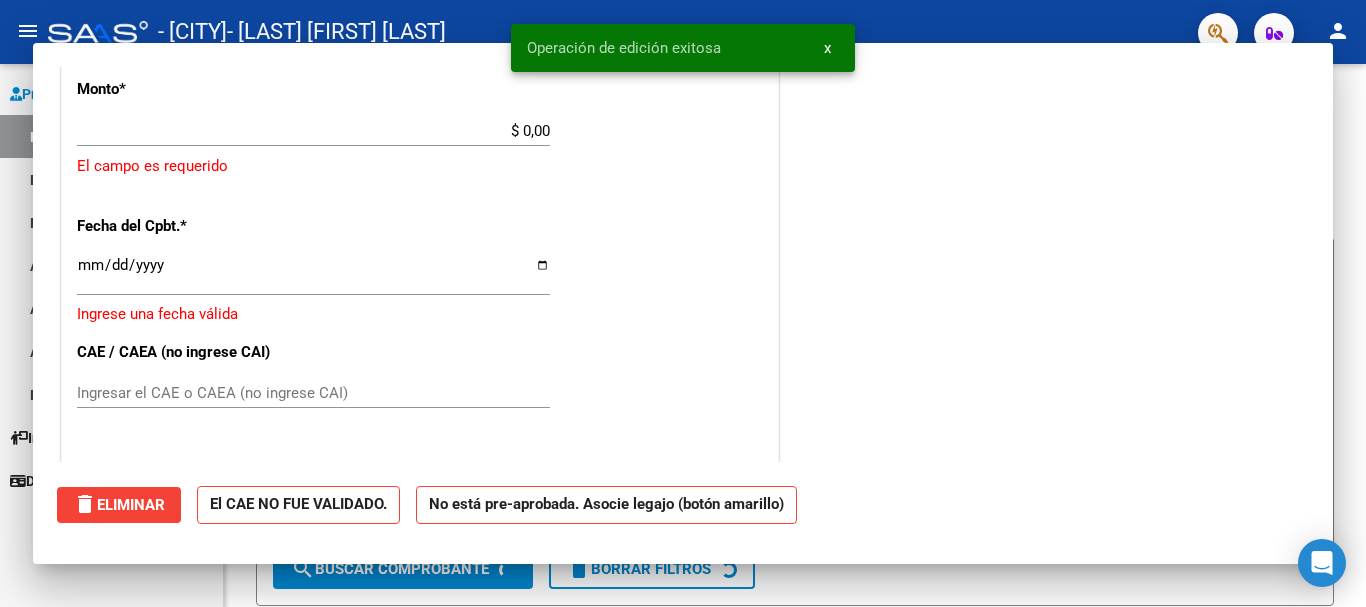 scroll, scrollTop: 1339, scrollLeft: 0, axis: vertical 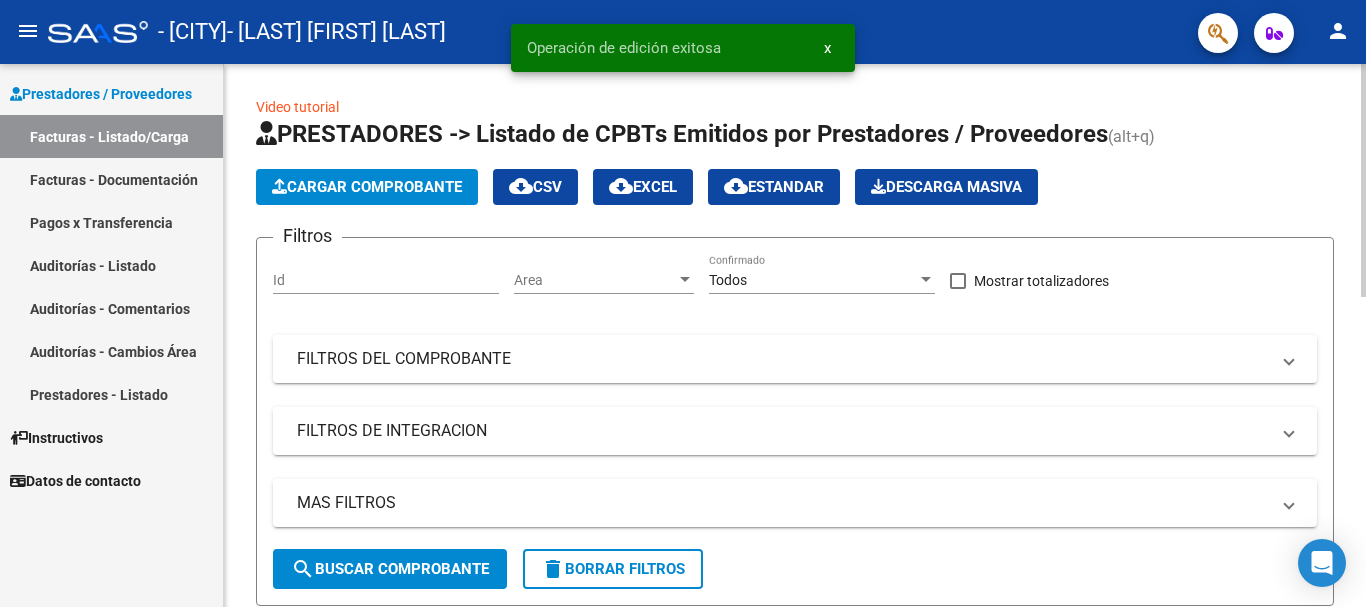 click on "Cargar Comprobante" 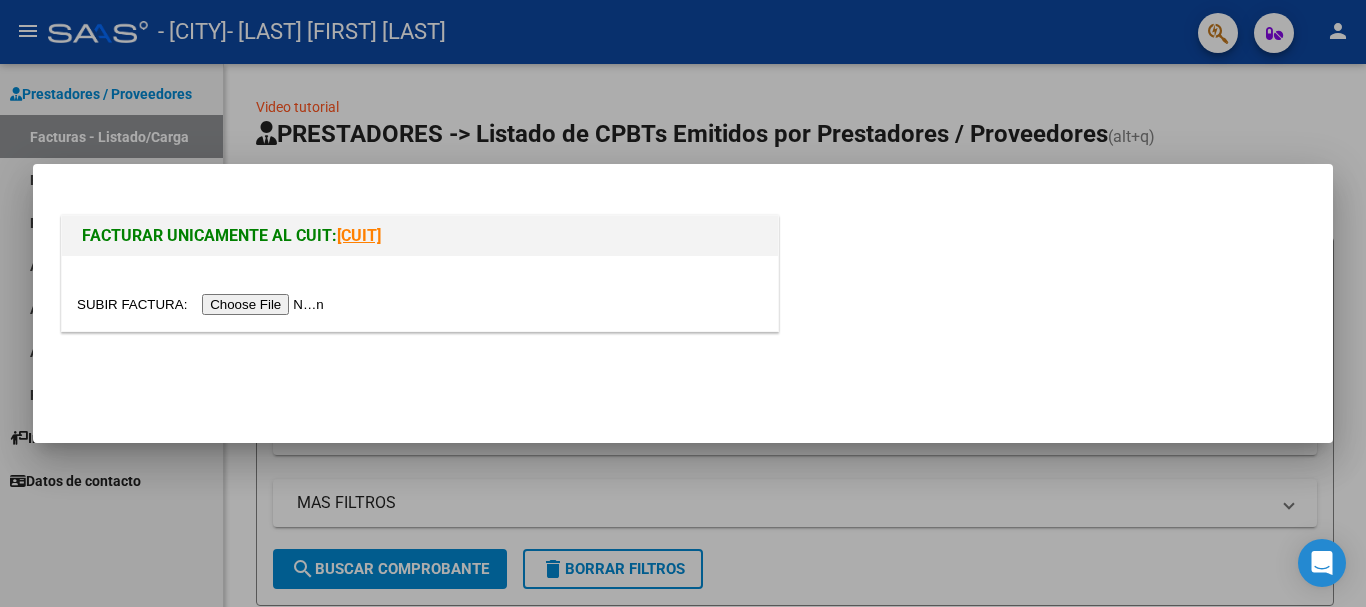 click at bounding box center [203, 304] 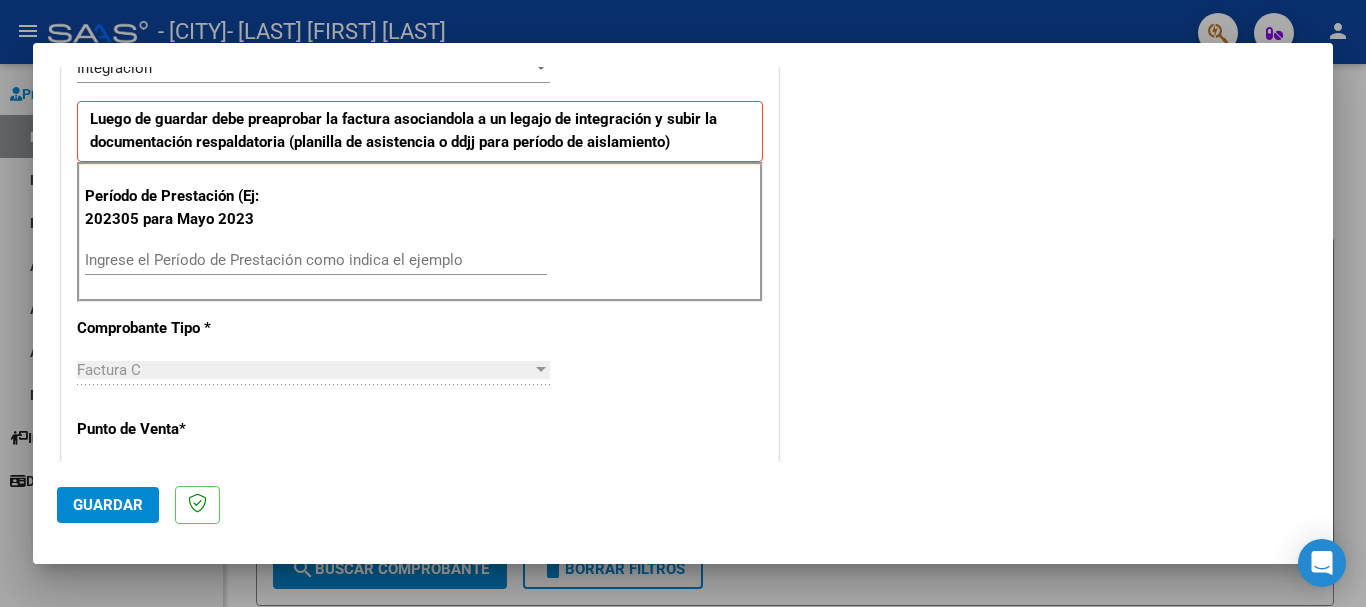 scroll, scrollTop: 500, scrollLeft: 0, axis: vertical 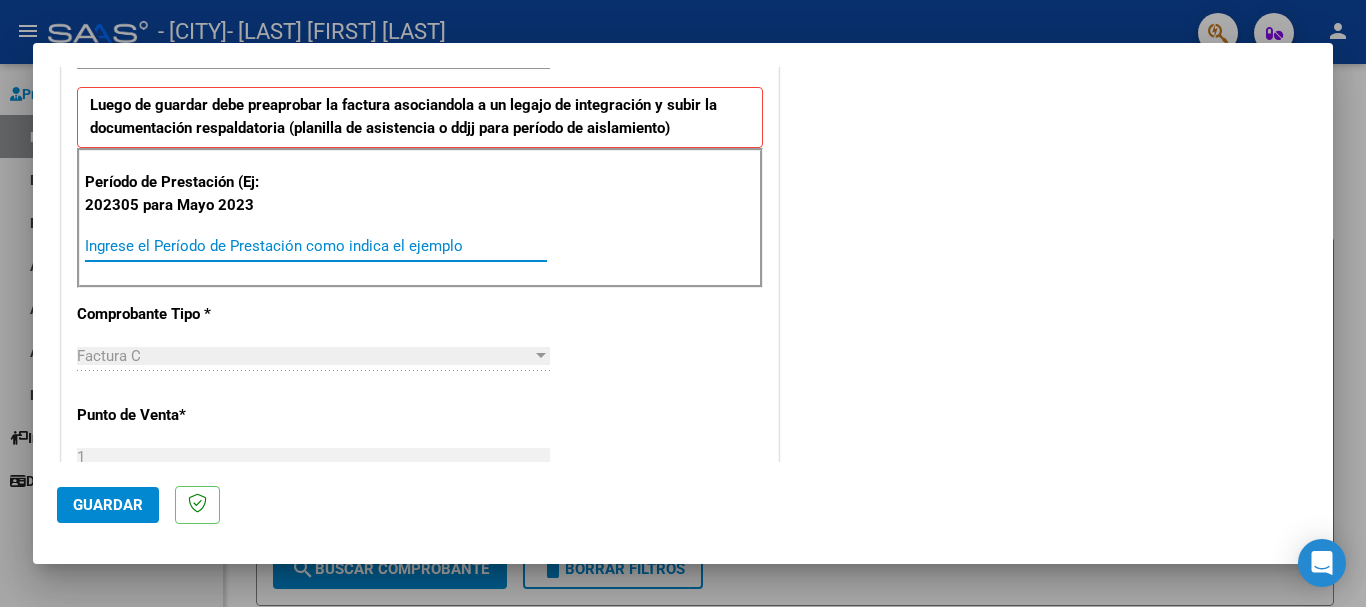 click on "Ingrese el Período de Prestación como indica el ejemplo" at bounding box center [316, 246] 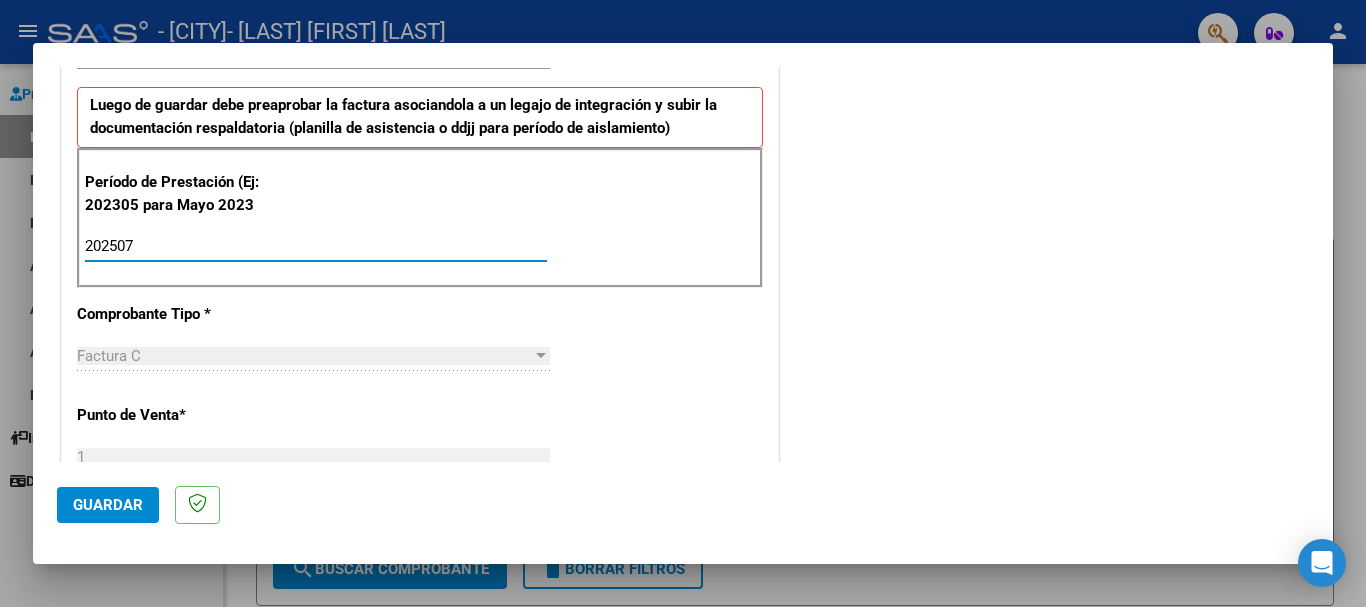 type on "202507" 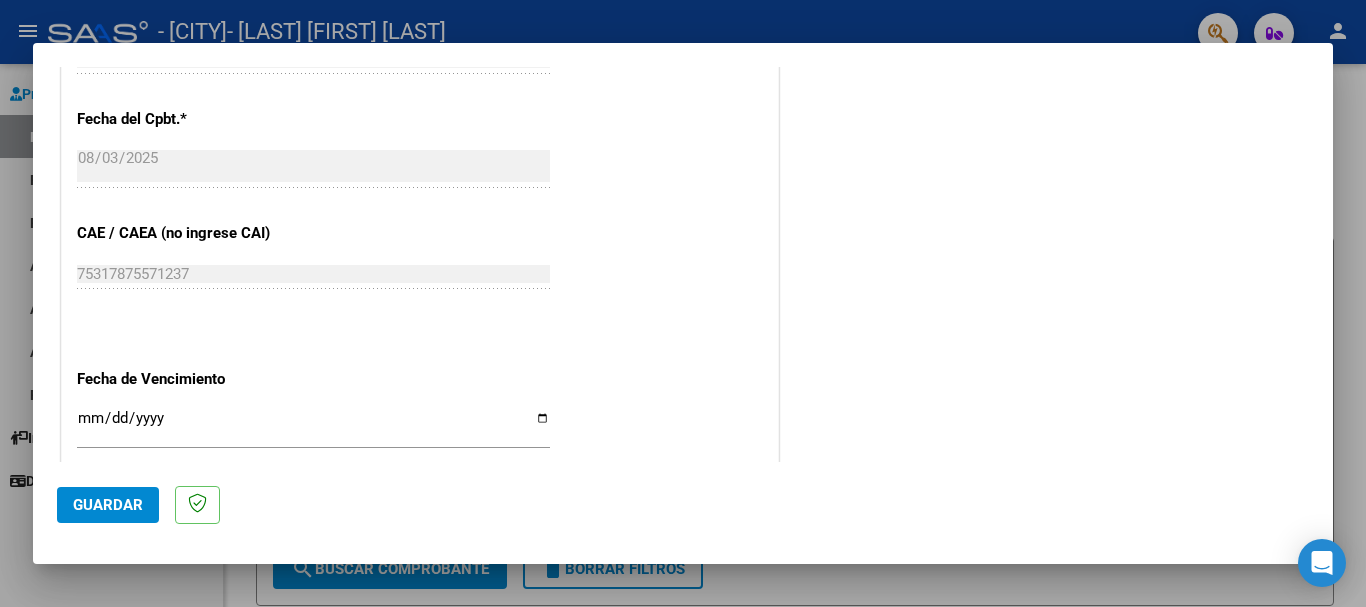 scroll, scrollTop: 1200, scrollLeft: 0, axis: vertical 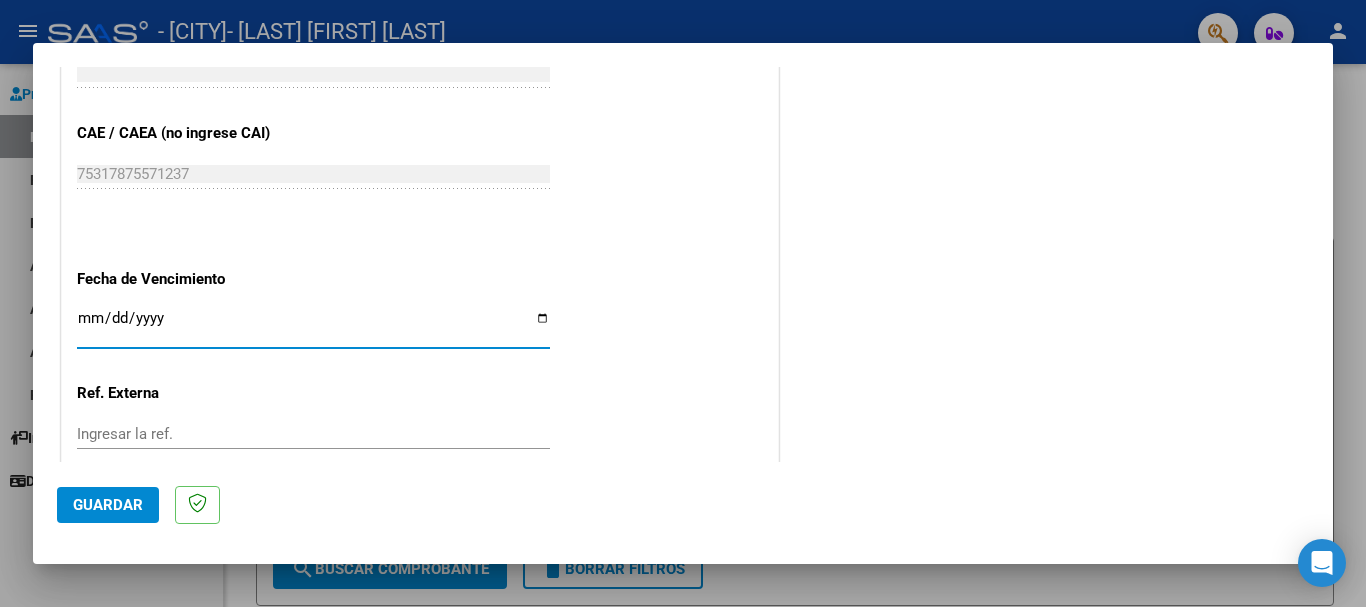 click on "Ingresar la fecha" at bounding box center (313, 326) 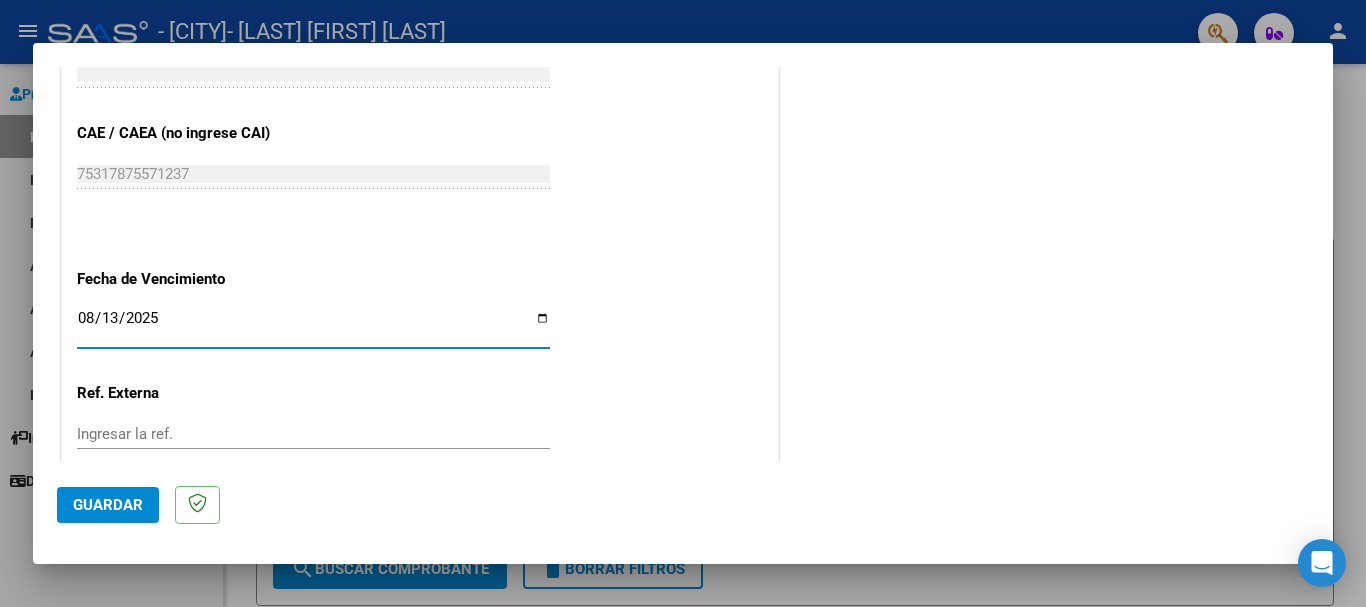type on "2025-08-13" 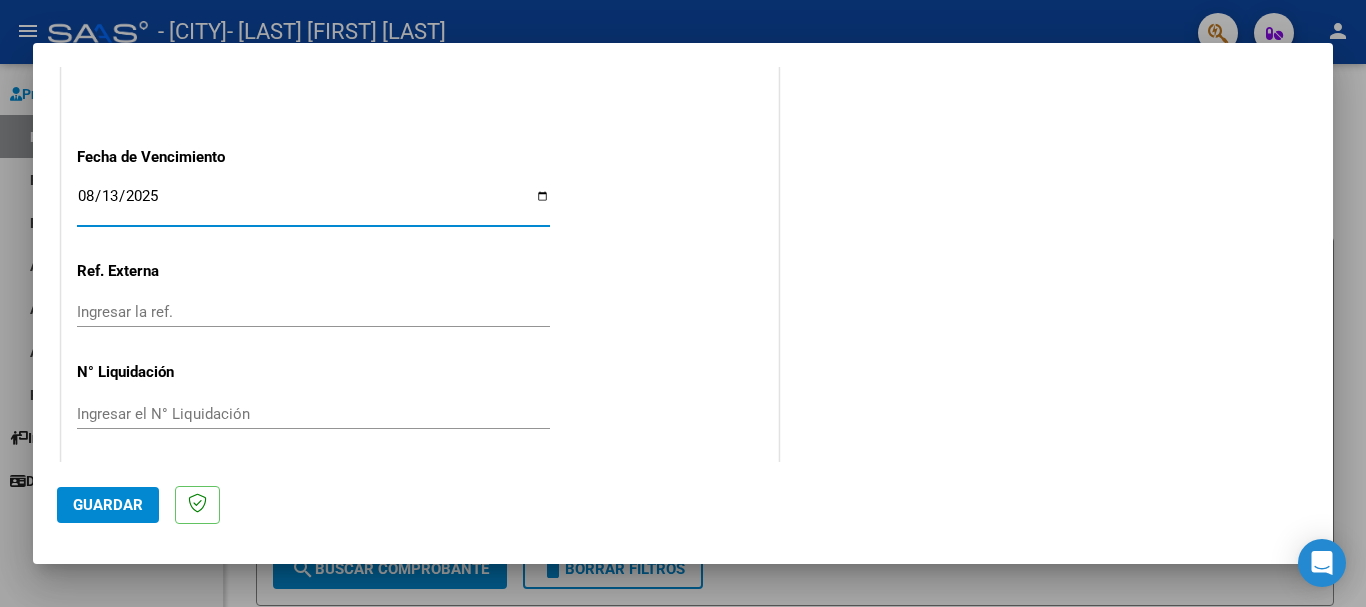 scroll, scrollTop: 1327, scrollLeft: 0, axis: vertical 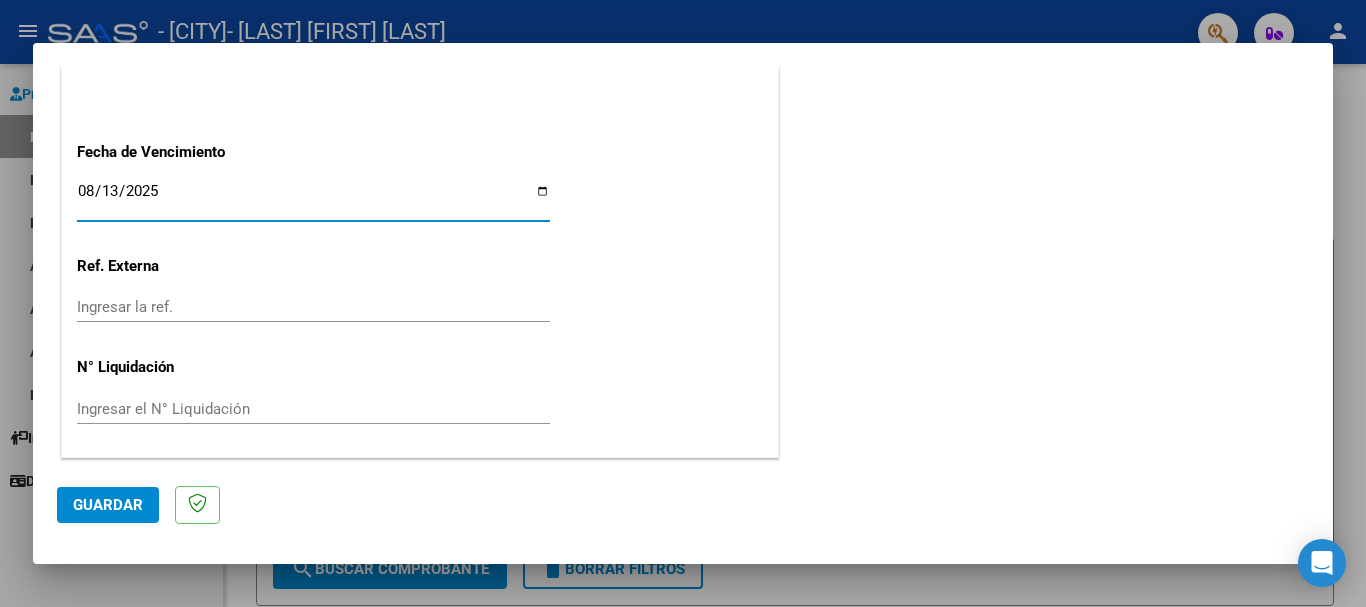 click on "Guardar" 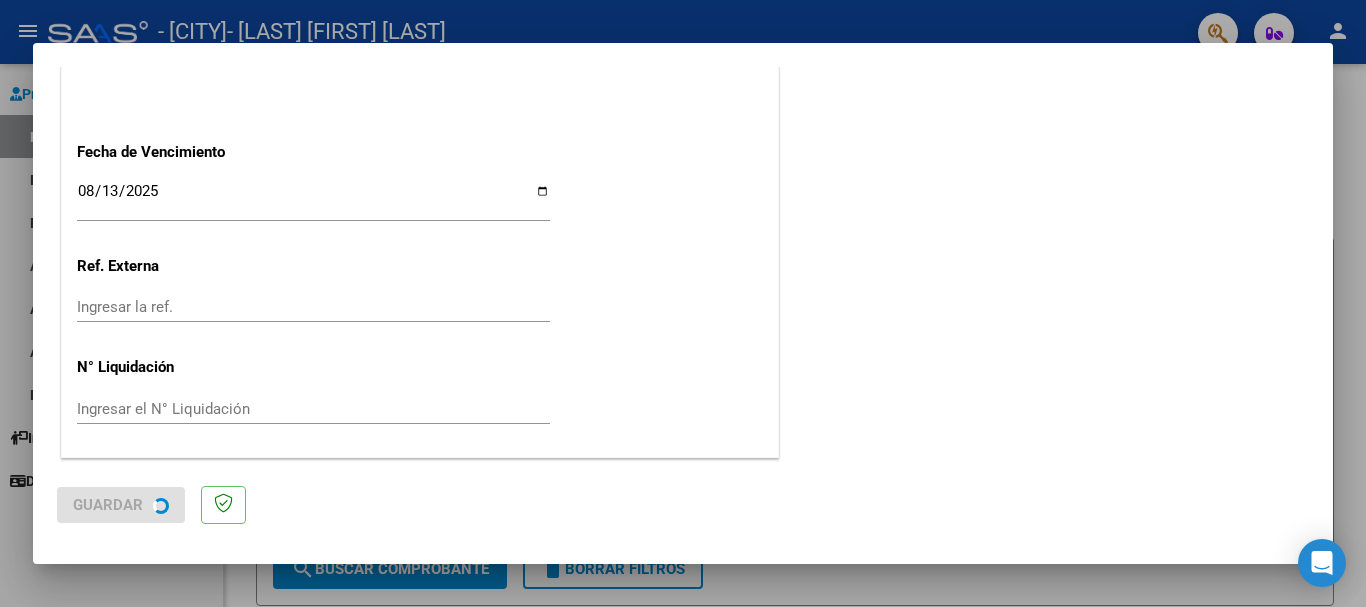 scroll, scrollTop: 0, scrollLeft: 0, axis: both 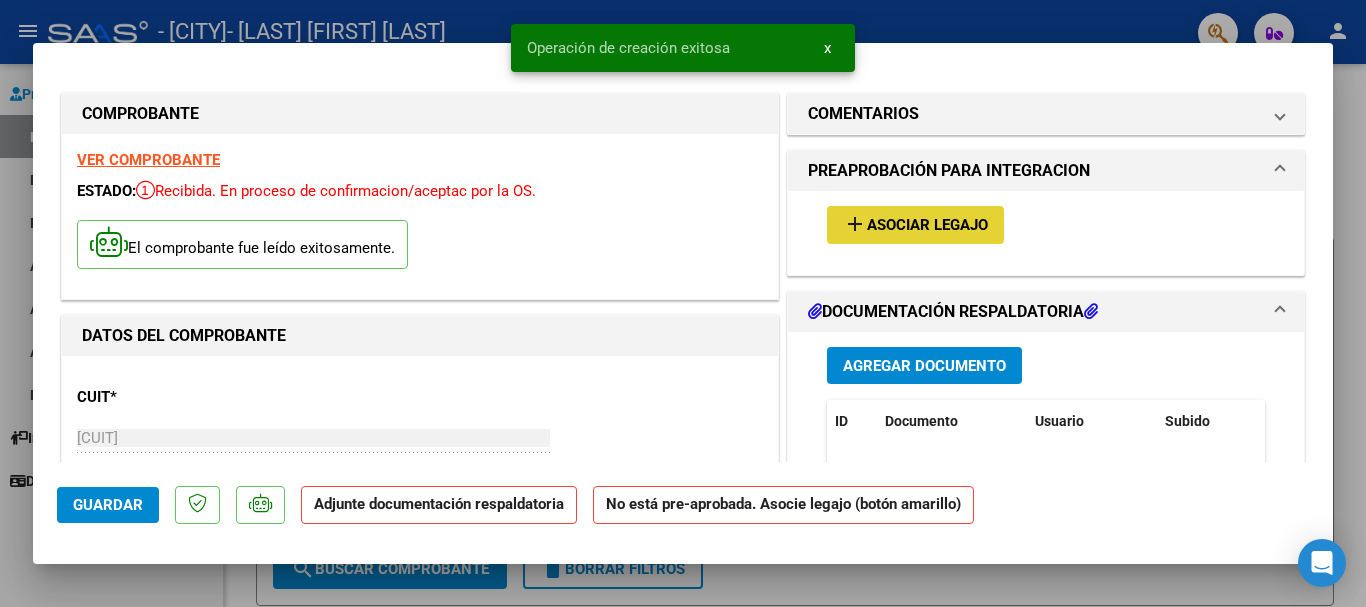 click on "Asociar Legajo" at bounding box center [927, 226] 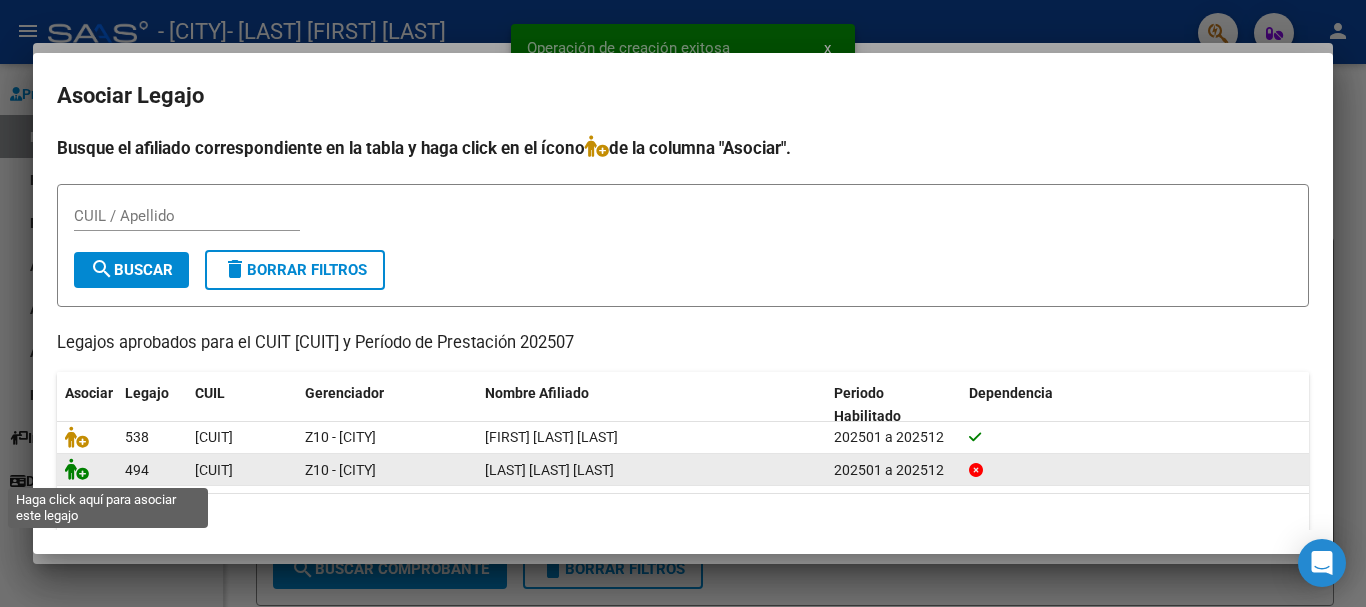 click 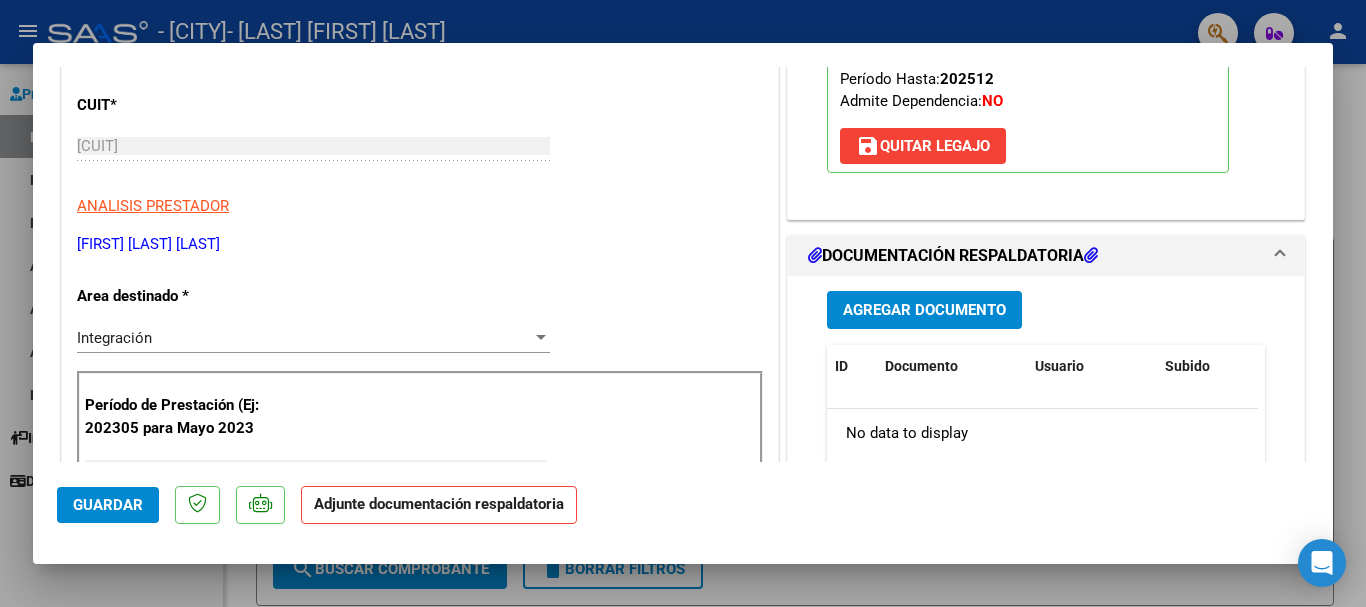 scroll, scrollTop: 400, scrollLeft: 0, axis: vertical 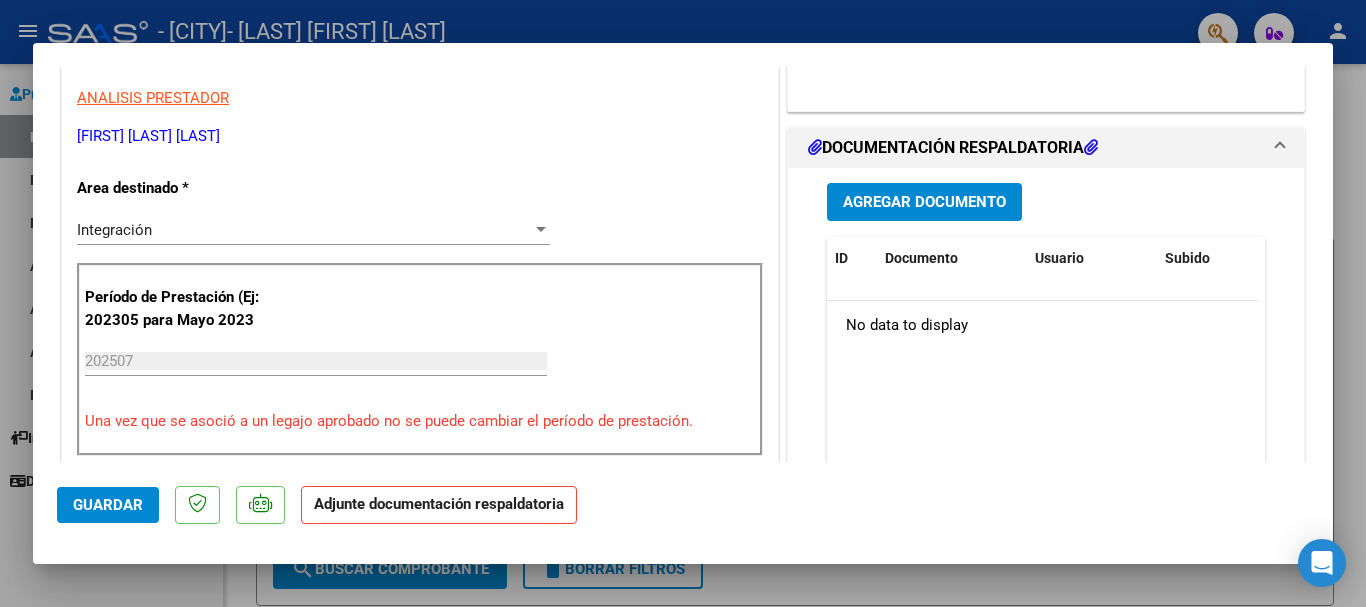 click on "Agregar Documento" at bounding box center [924, 203] 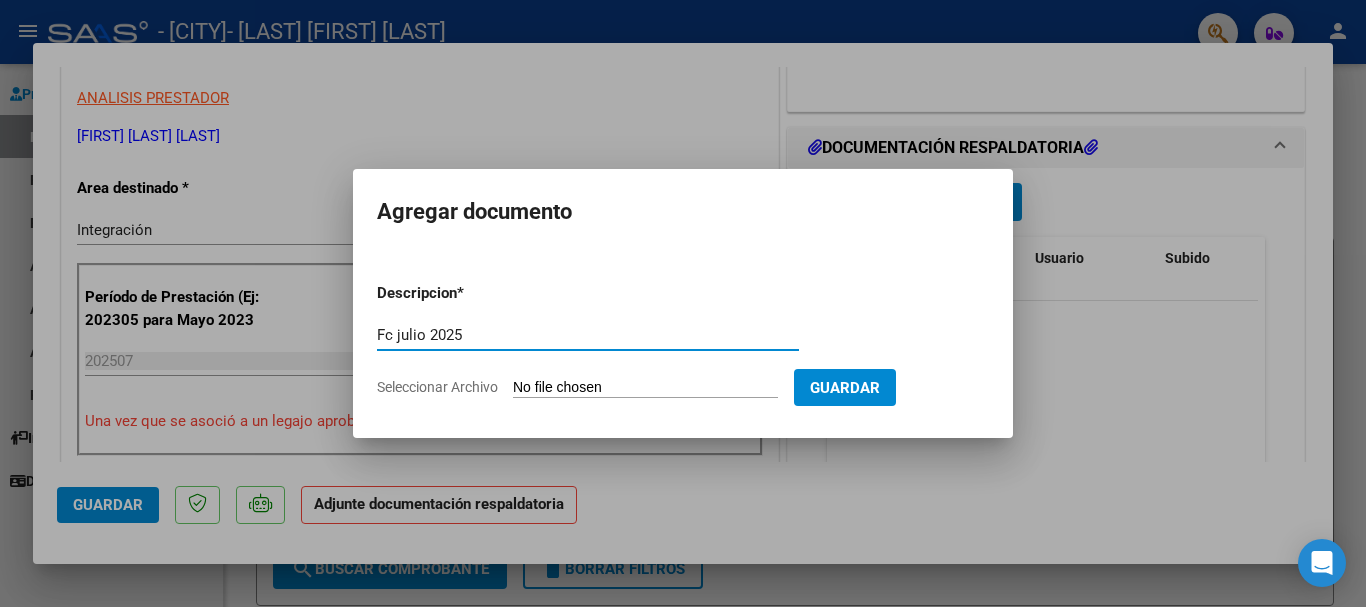type on "Fc julio 2025" 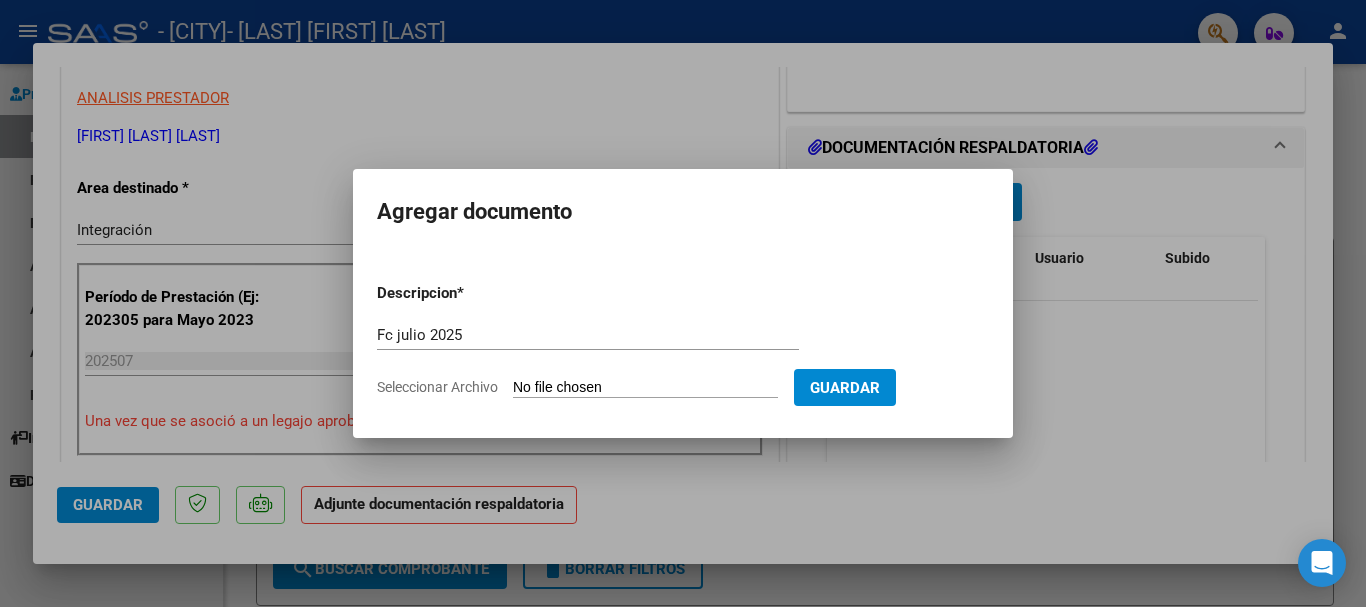 click on "Seleccionar Archivo" at bounding box center (645, 388) 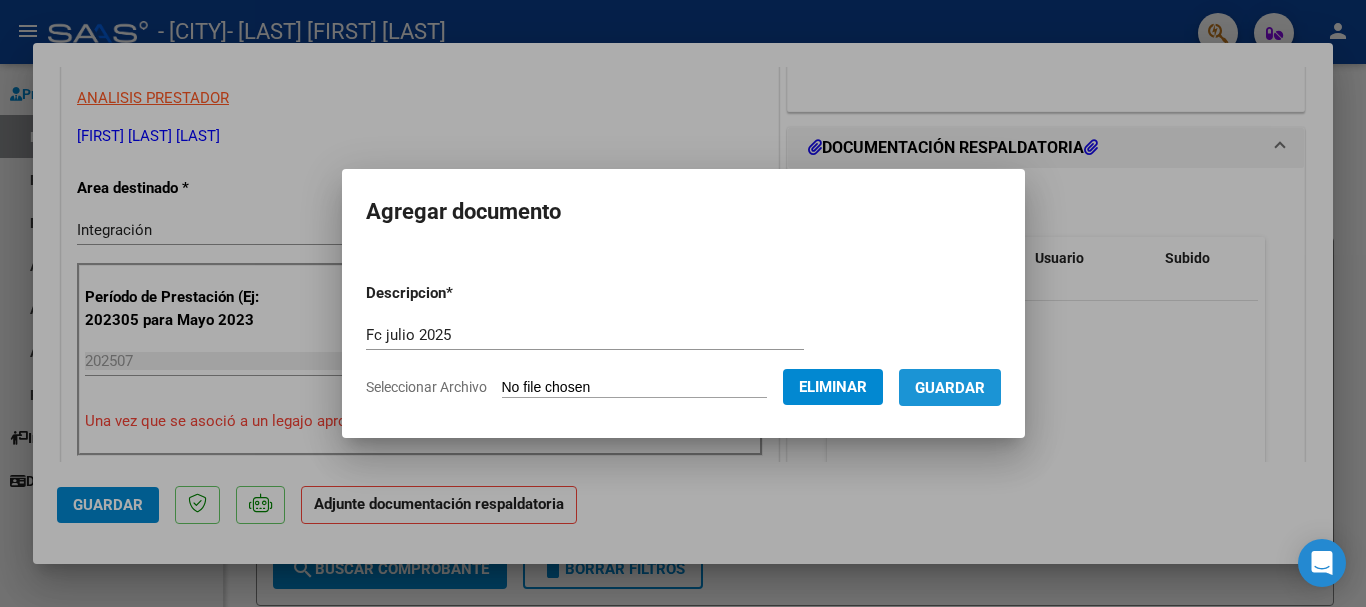 click on "Guardar" at bounding box center [950, 388] 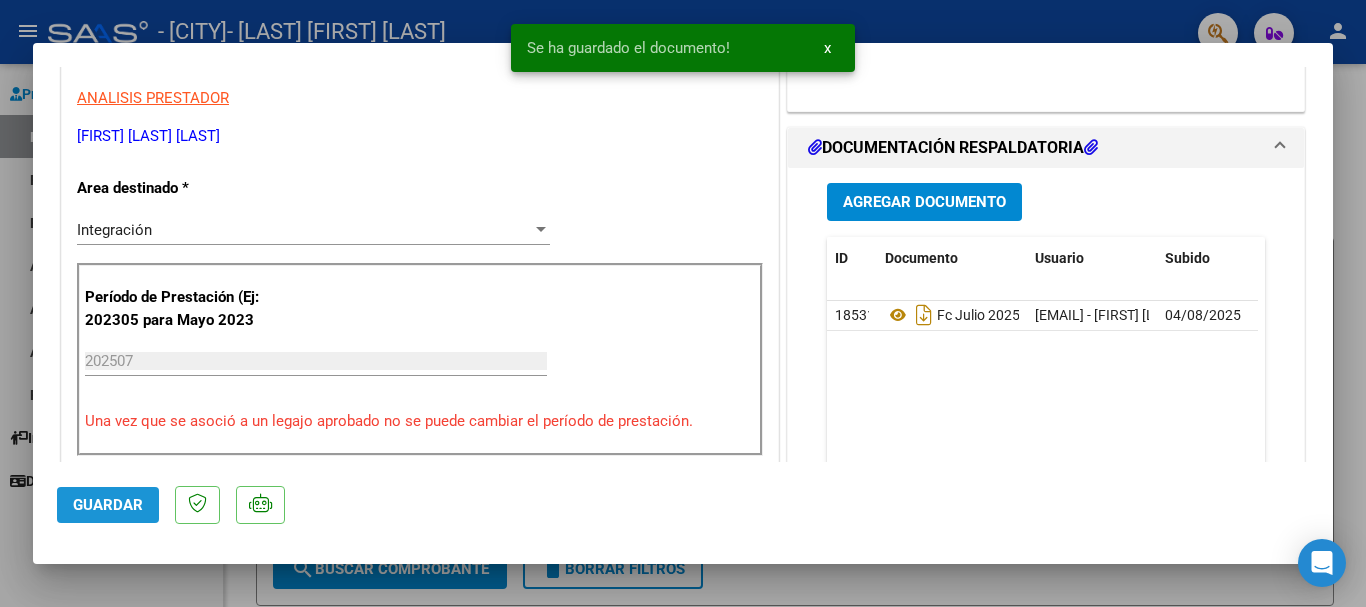 click on "Guardar" 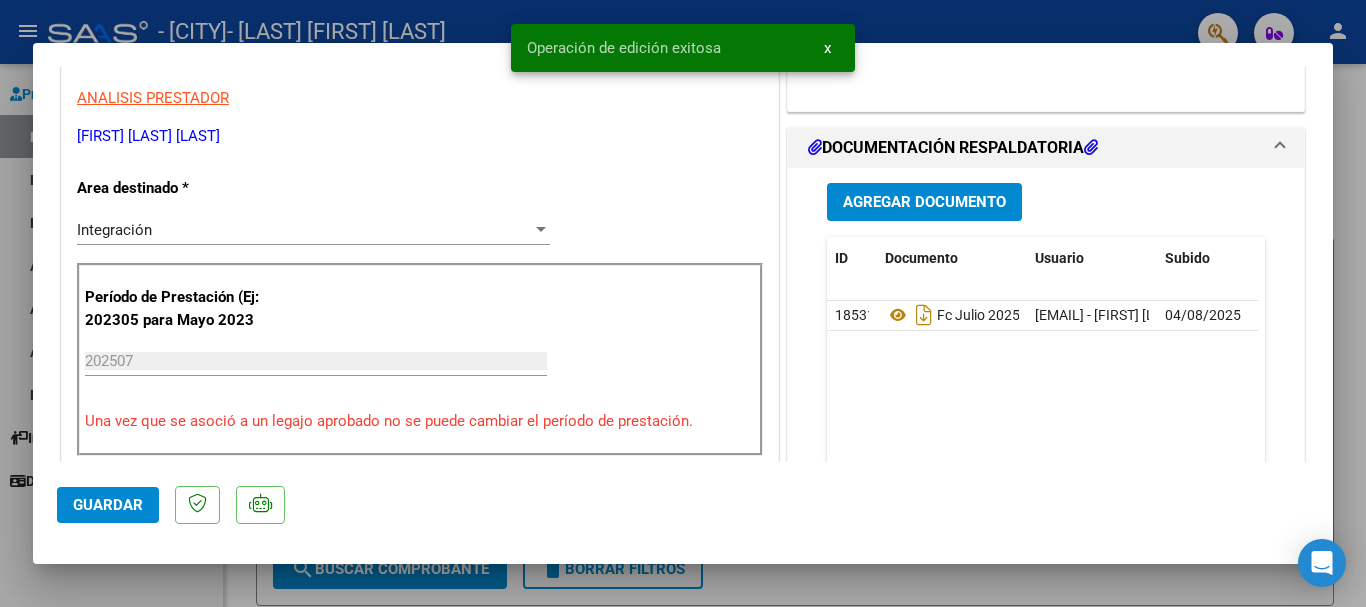 click at bounding box center (683, 303) 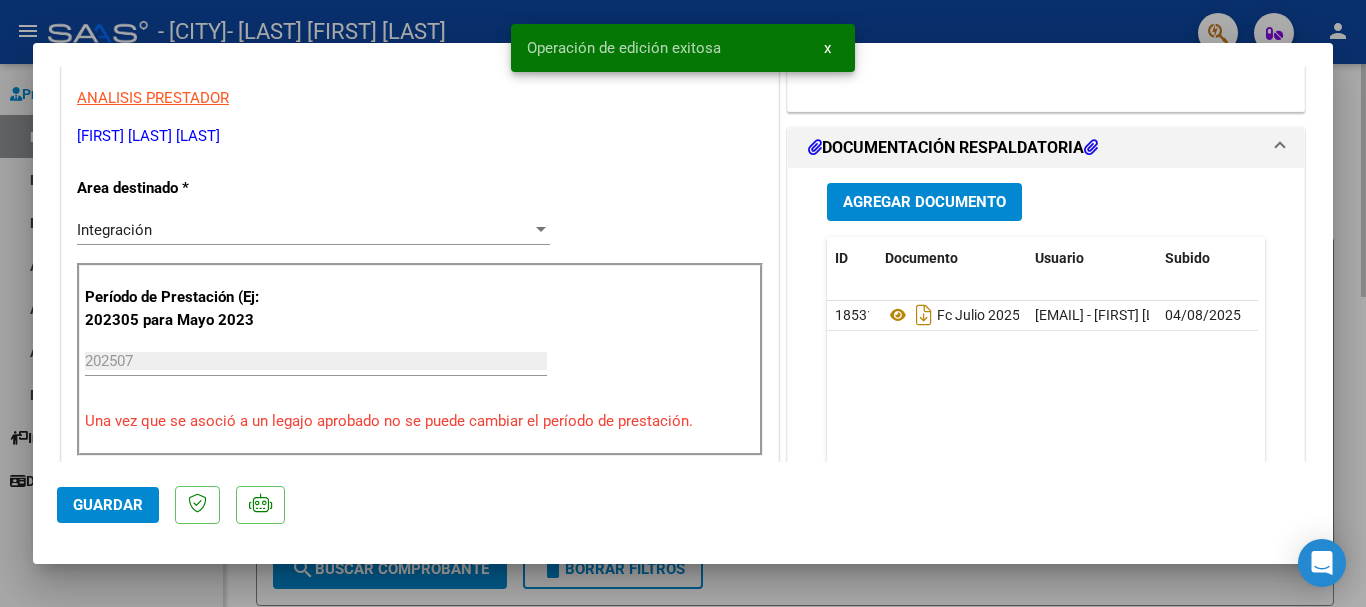type 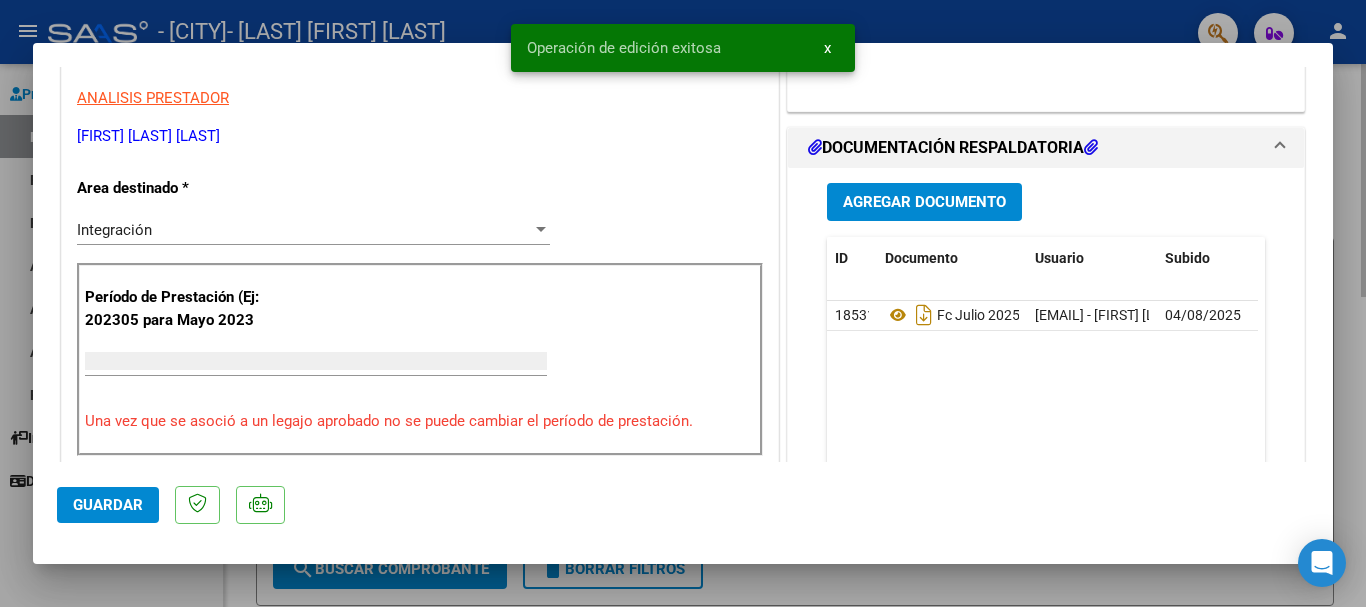 scroll, scrollTop: 0, scrollLeft: 0, axis: both 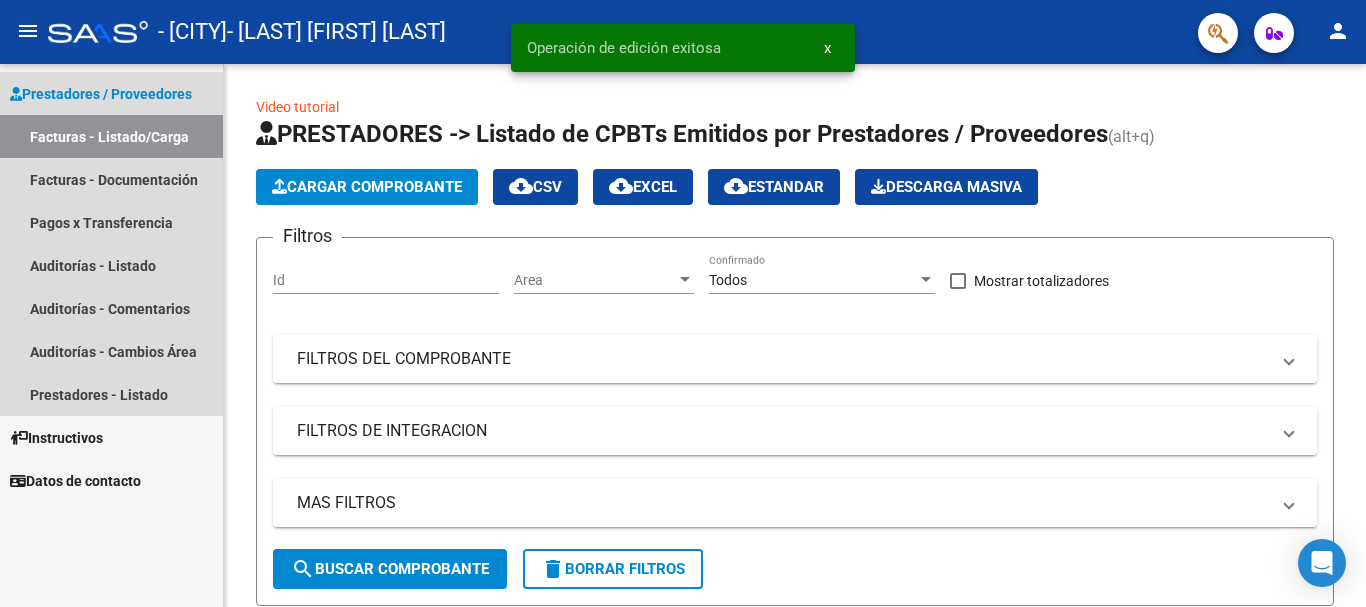 click on "Facturas - Listado/Carga" at bounding box center [111, 136] 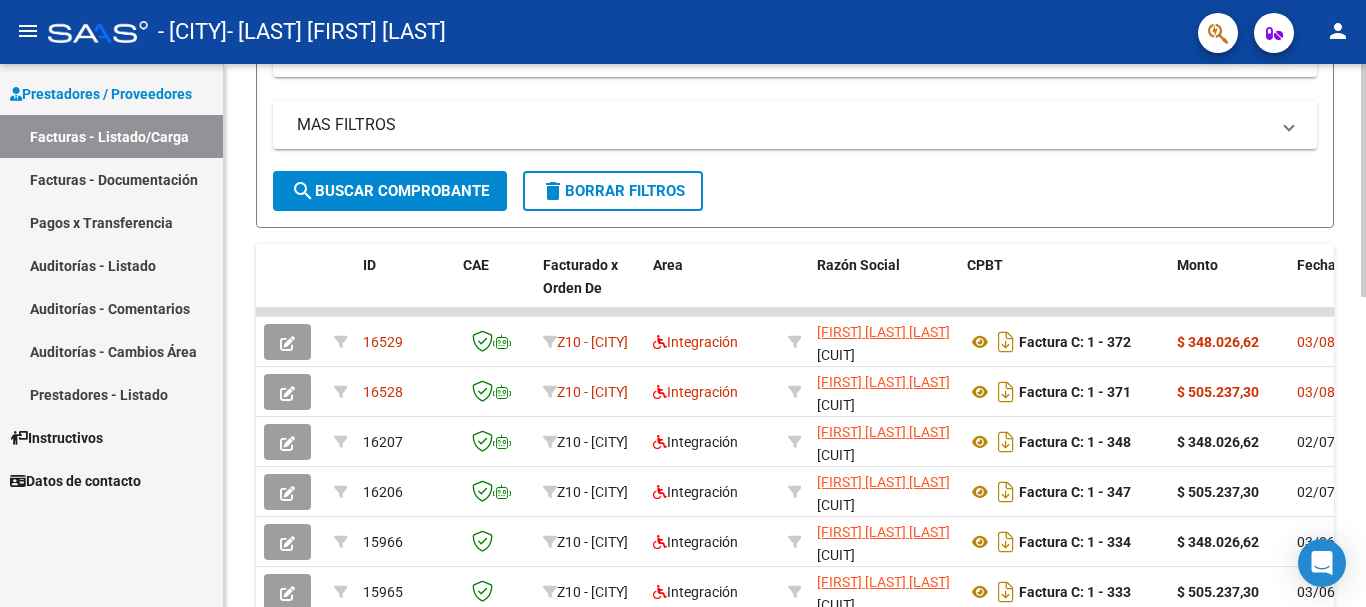 scroll, scrollTop: 400, scrollLeft: 0, axis: vertical 